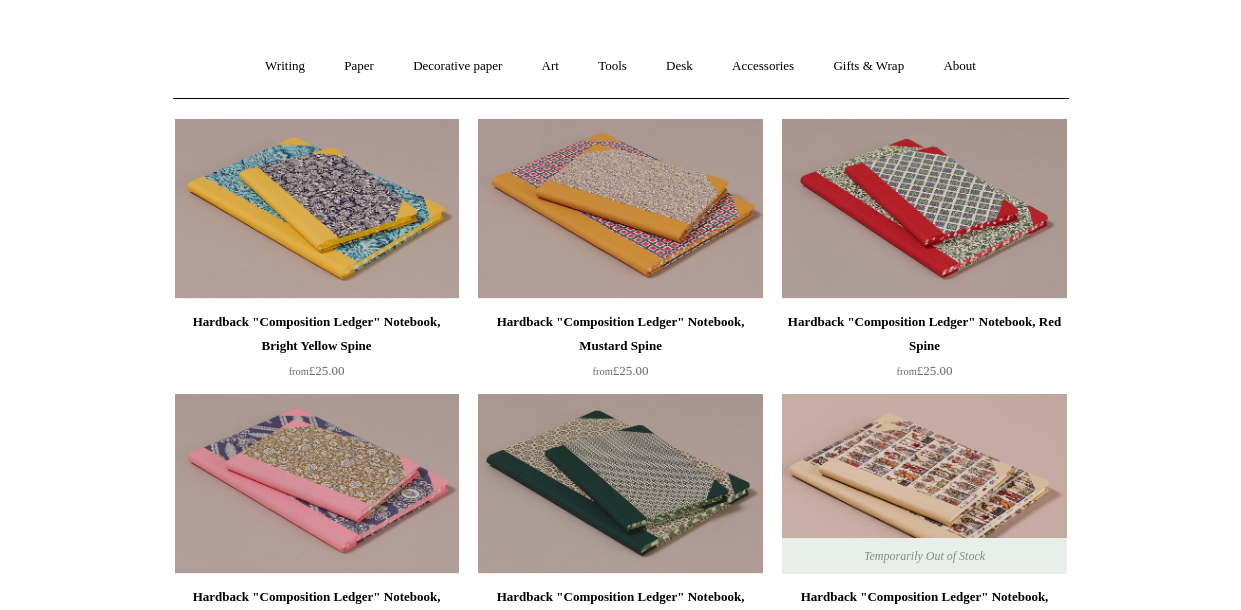 scroll, scrollTop: 0, scrollLeft: 0, axis: both 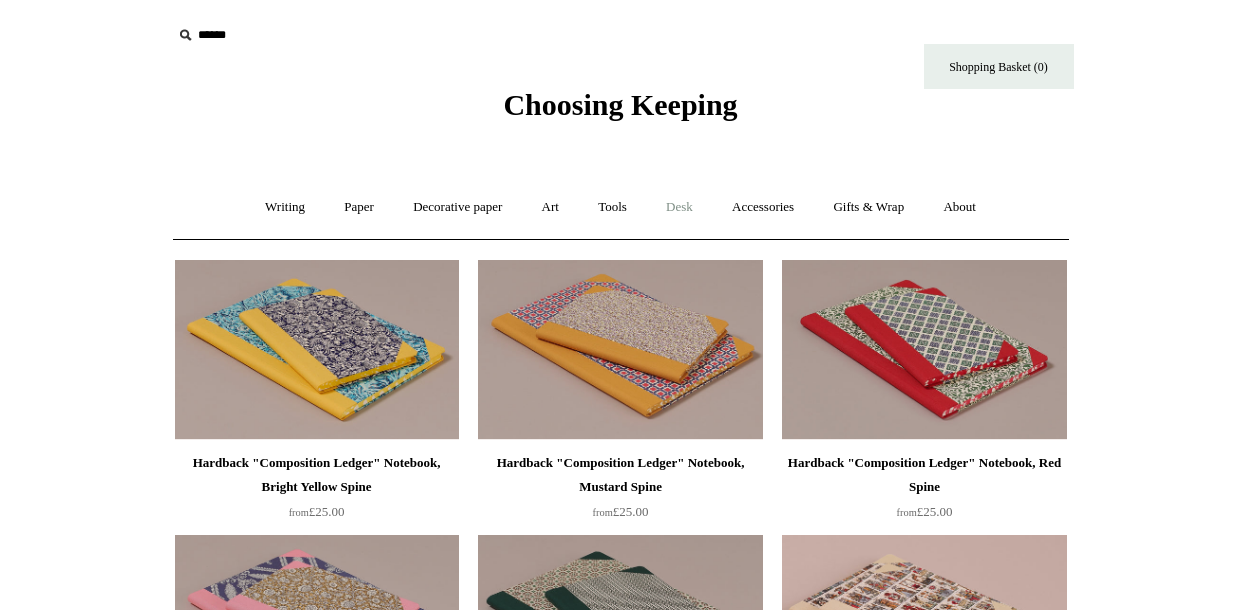 click on "Desk +" at bounding box center (679, 207) 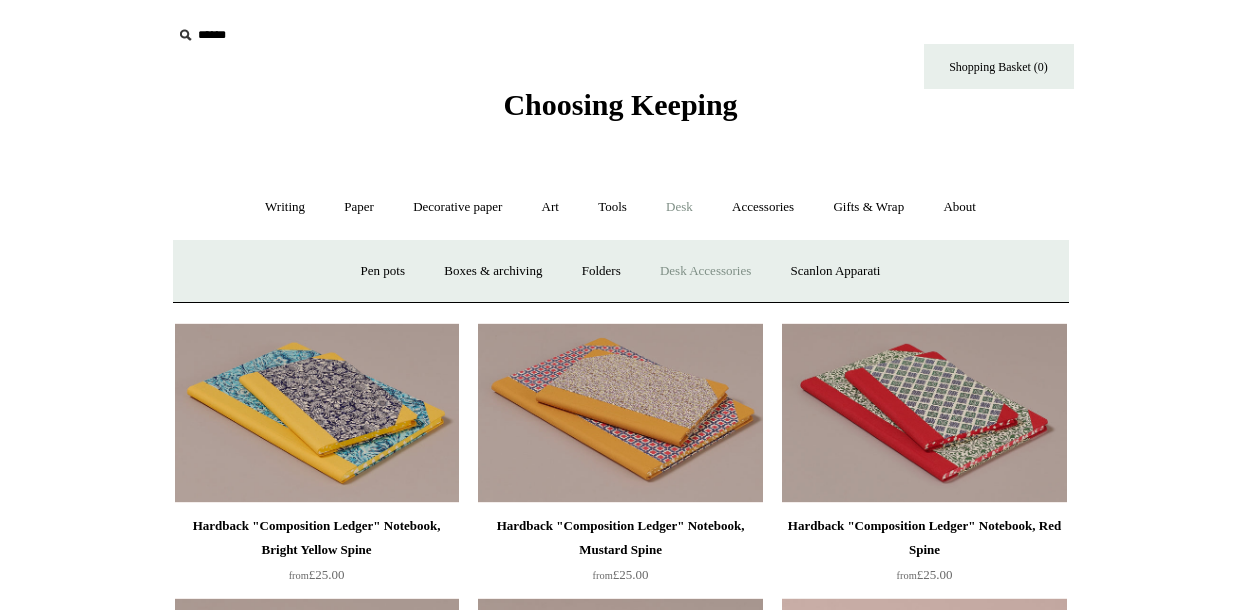 click on "Desk Accessories" at bounding box center [705, 271] 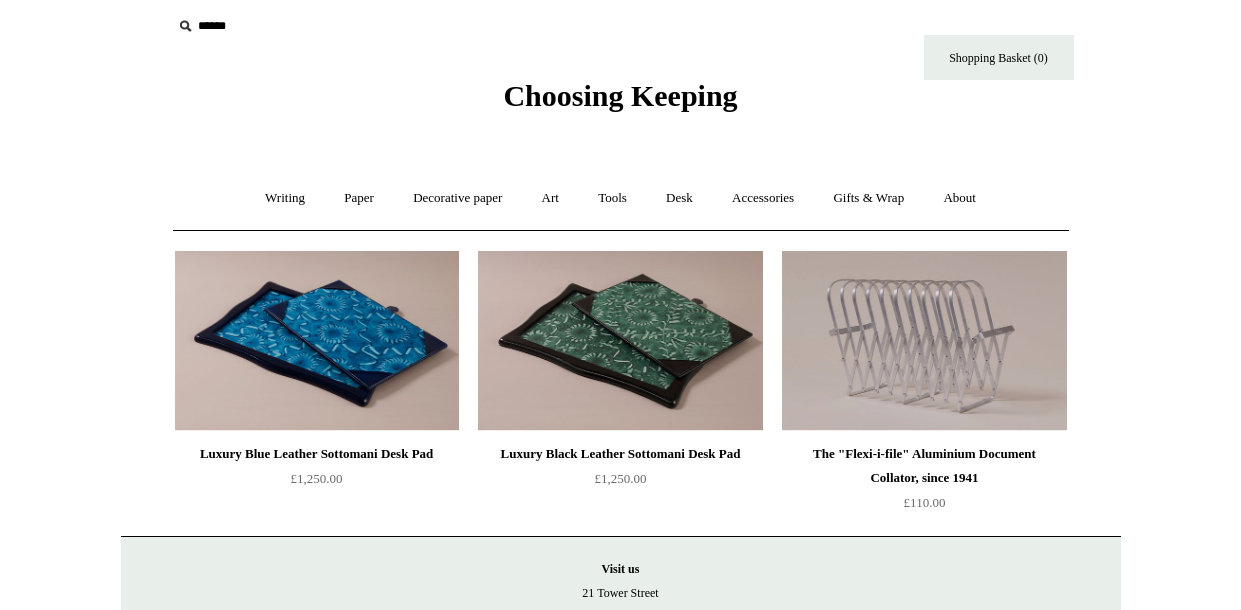 scroll, scrollTop: 0, scrollLeft: 0, axis: both 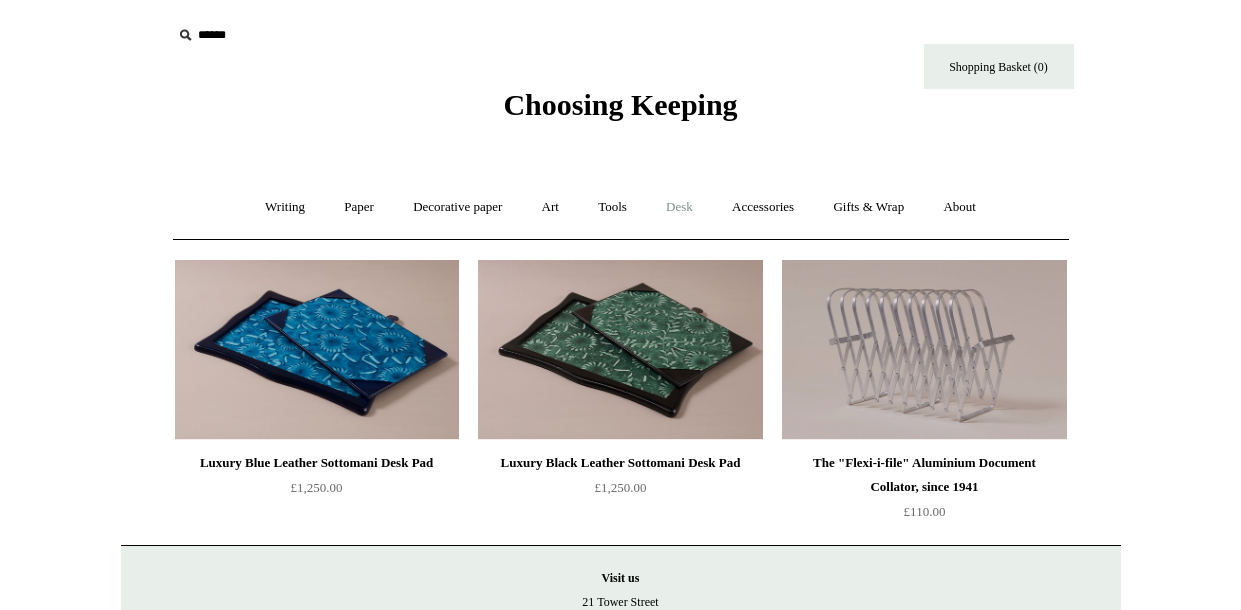 click on "Desk +" at bounding box center [679, 207] 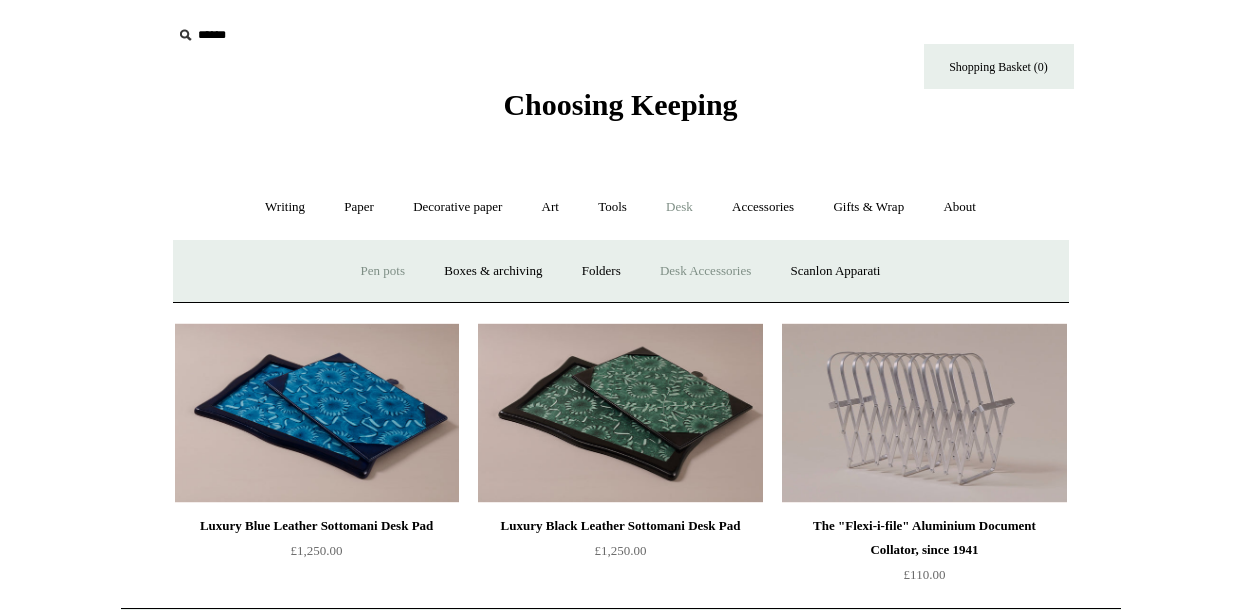 click on "Pen pots" at bounding box center (383, 271) 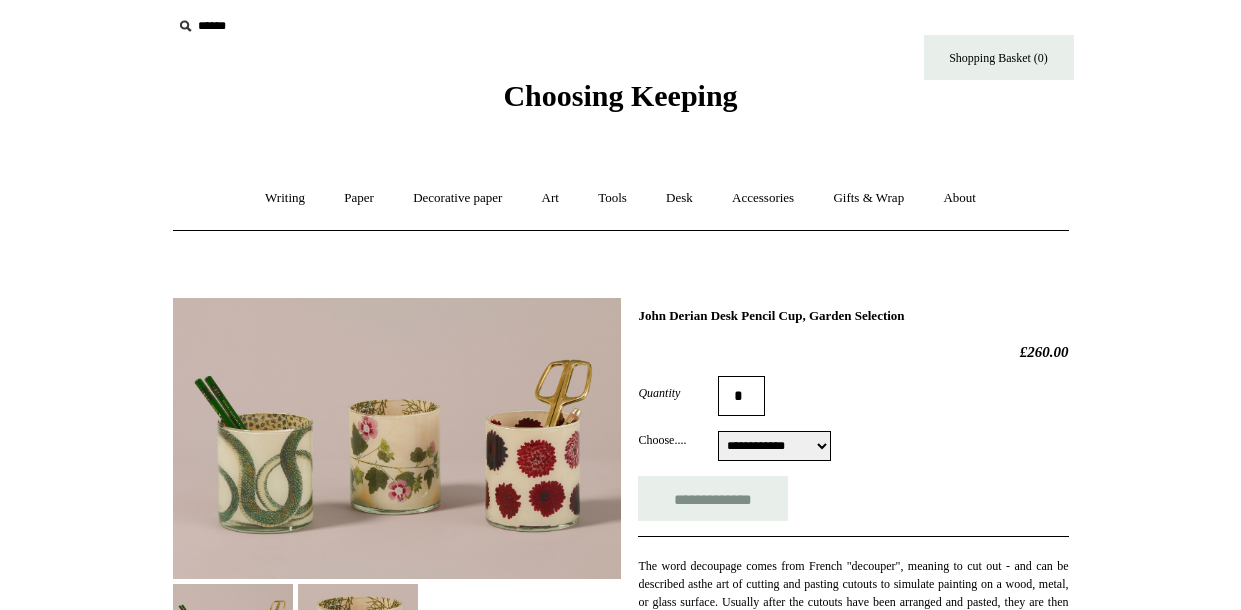 scroll, scrollTop: 19, scrollLeft: 0, axis: vertical 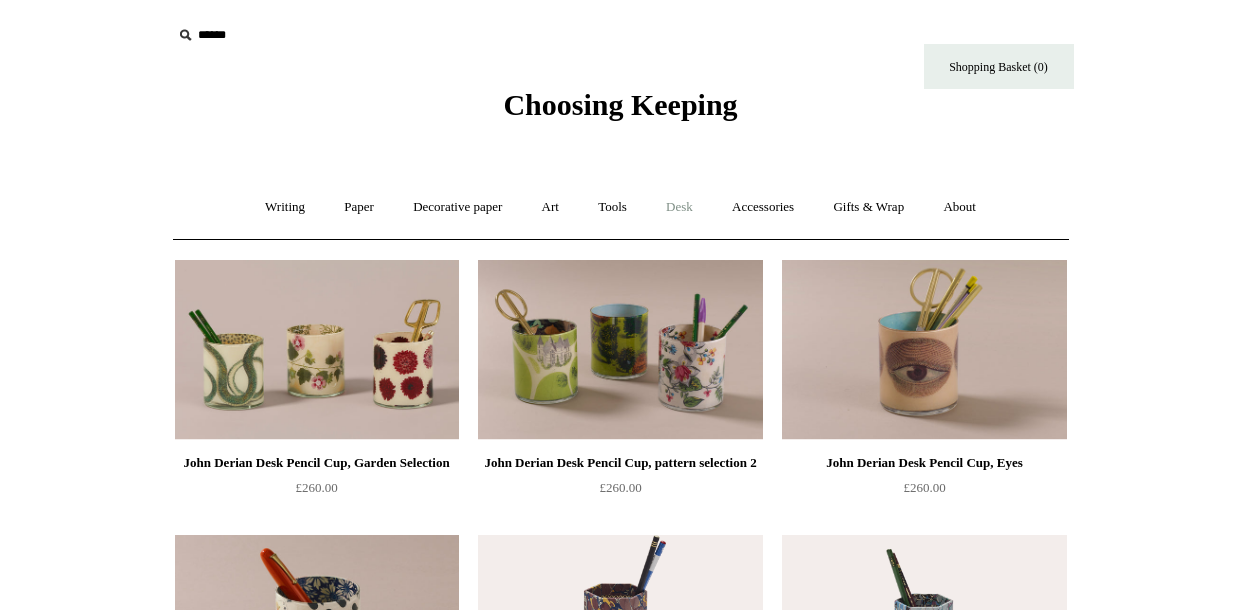 click on "Desk +" at bounding box center [679, 207] 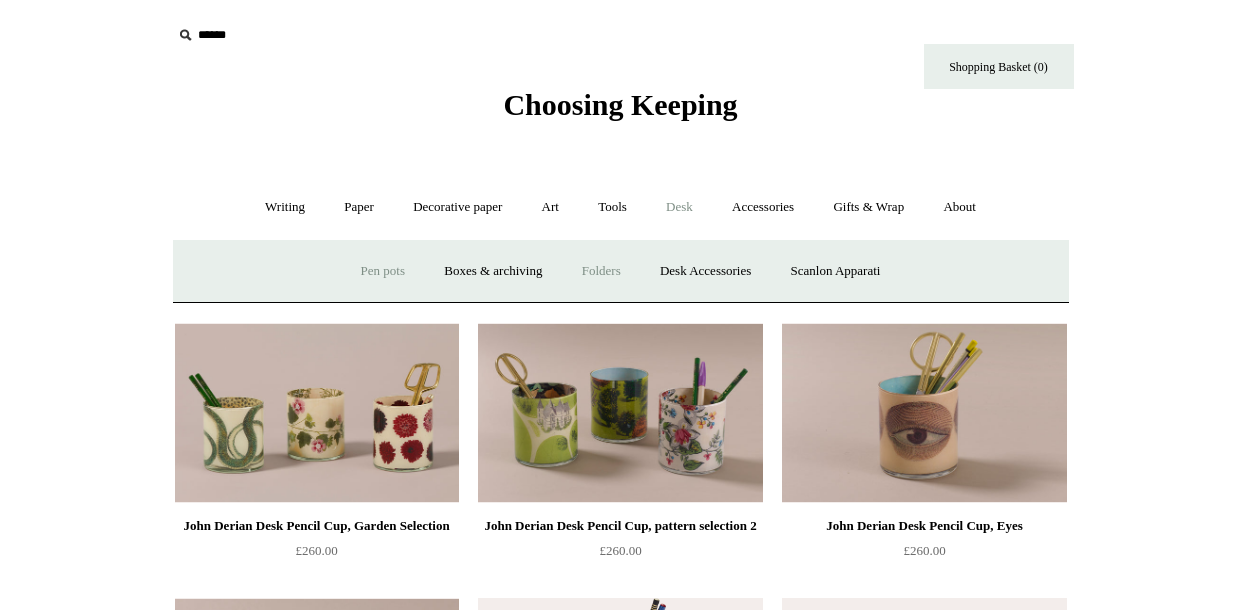 click on "Folders" at bounding box center (601, 271) 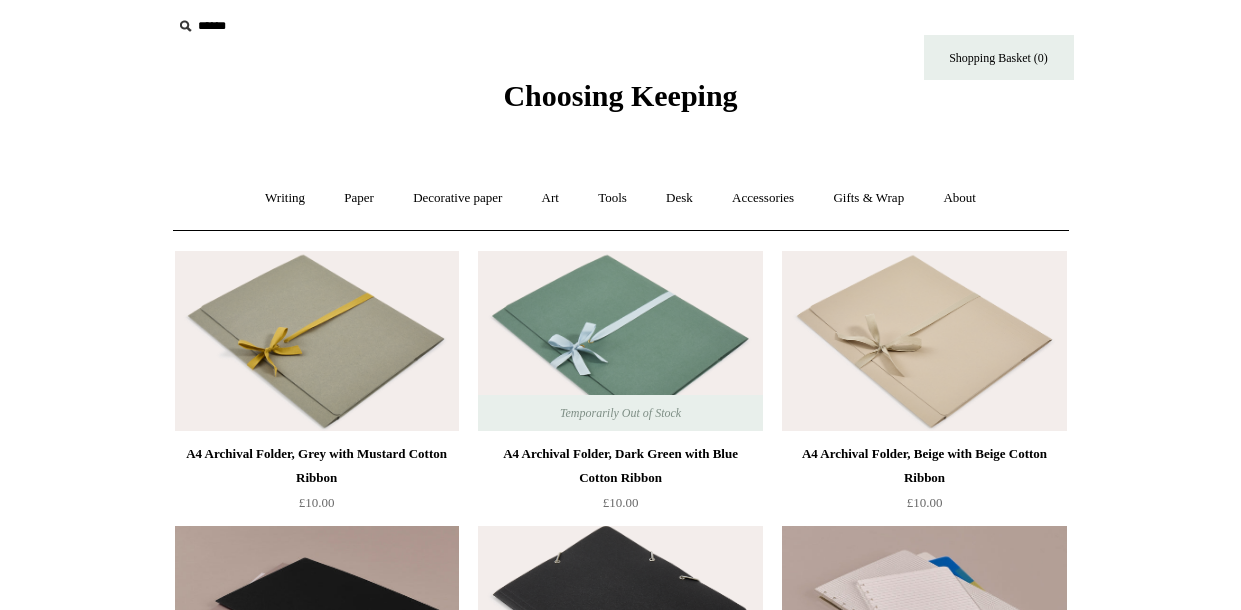 scroll, scrollTop: 0, scrollLeft: 0, axis: both 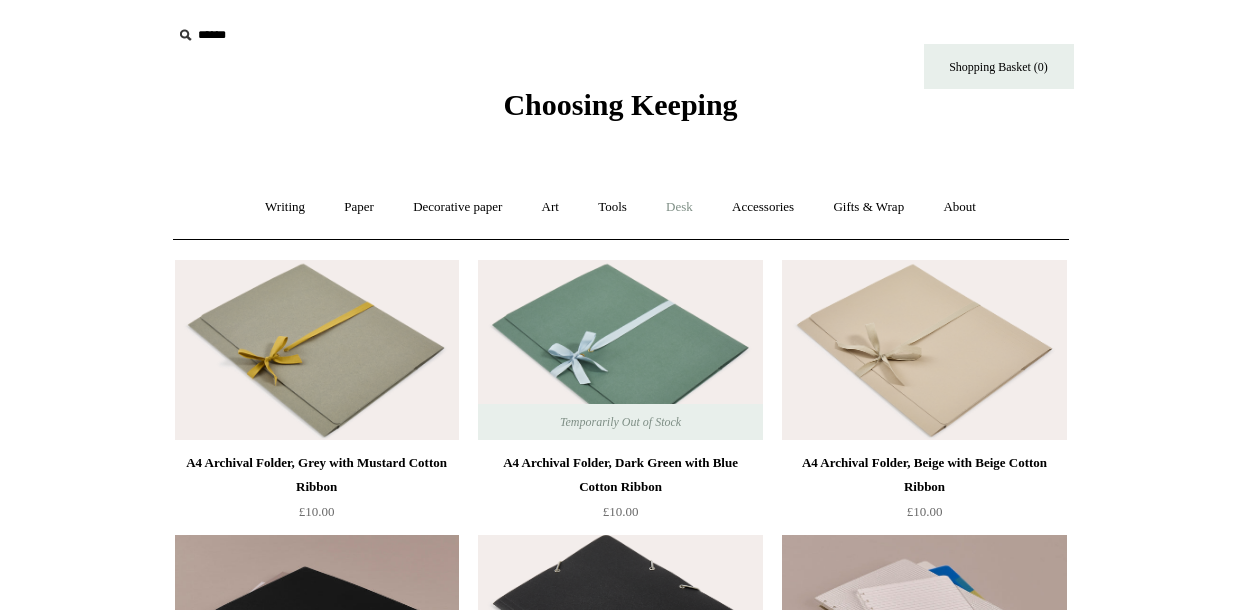 click on "Desk +" at bounding box center (679, 207) 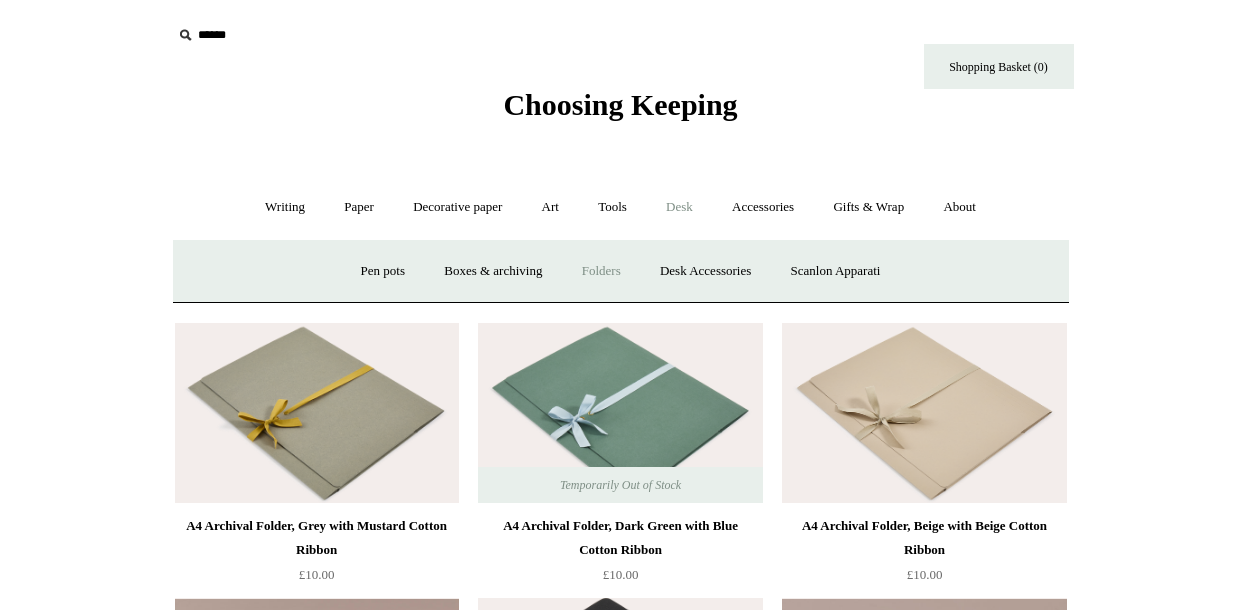 scroll, scrollTop: 19, scrollLeft: 0, axis: vertical 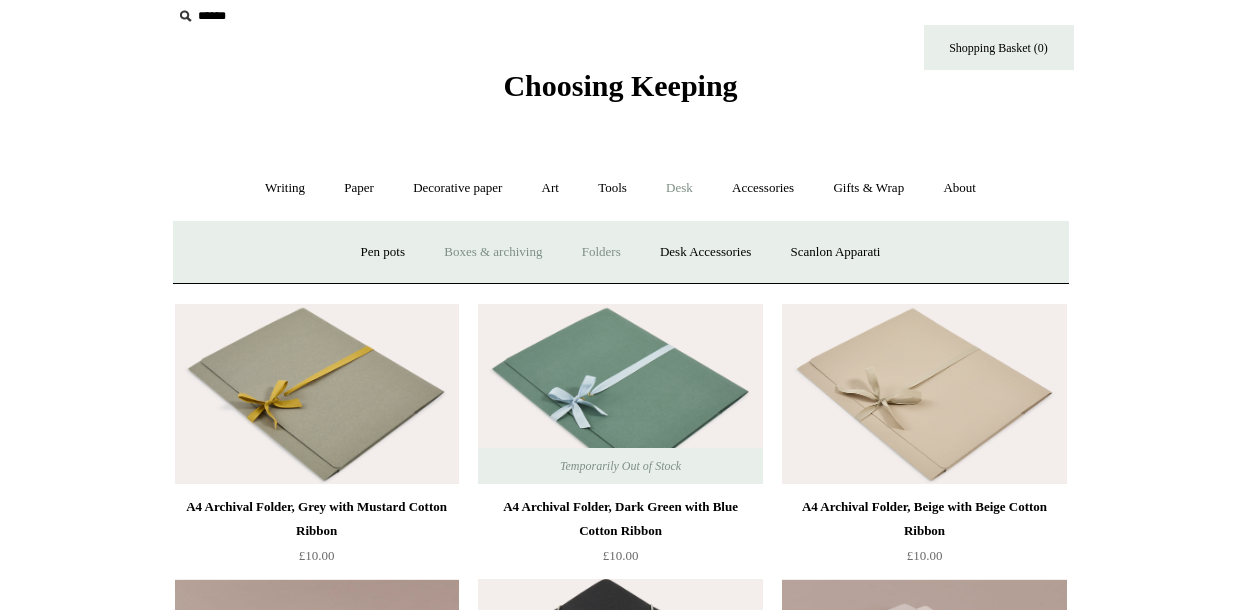 click on "Boxes & archiving" at bounding box center [493, 252] 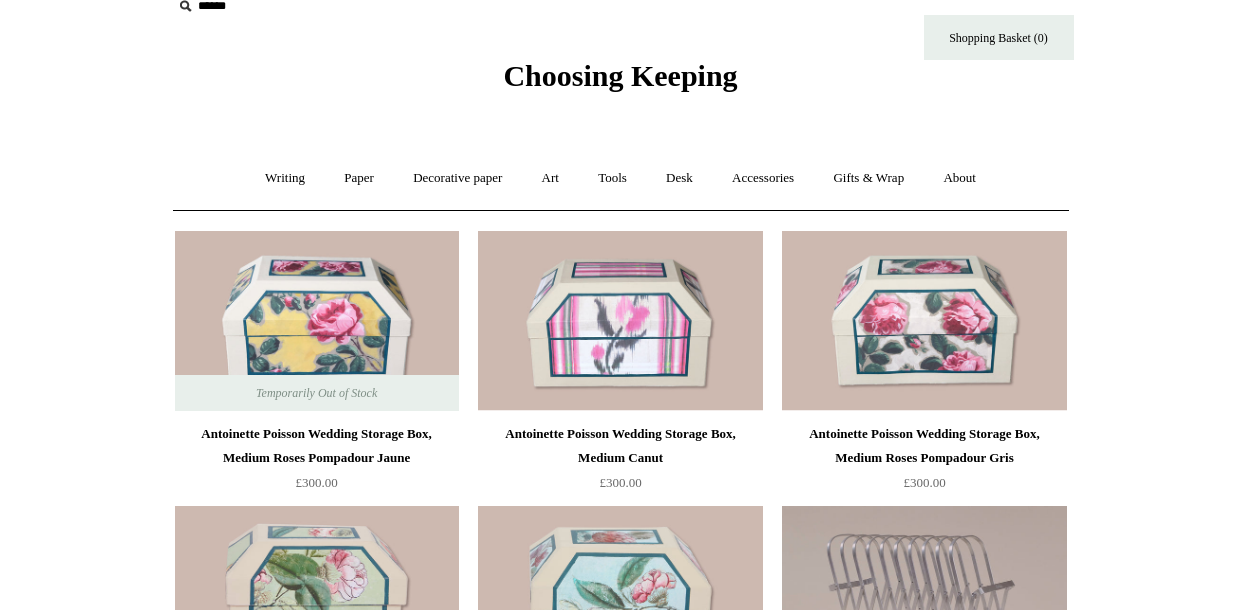 scroll, scrollTop: 30, scrollLeft: 0, axis: vertical 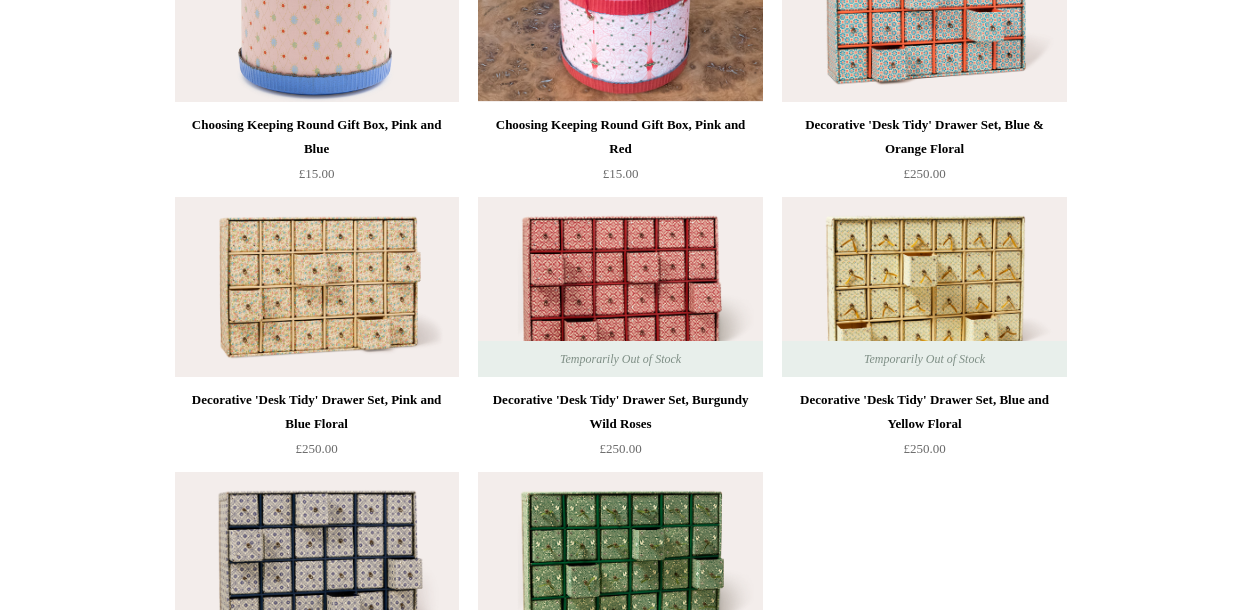 click at bounding box center [924, 287] 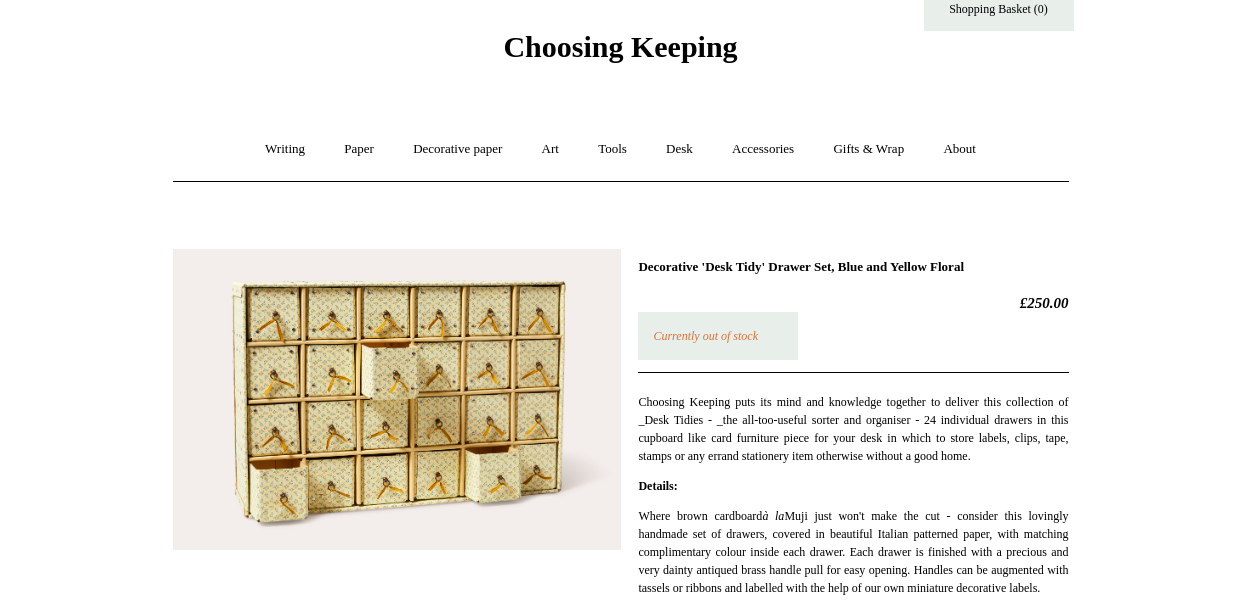 scroll, scrollTop: 0, scrollLeft: 0, axis: both 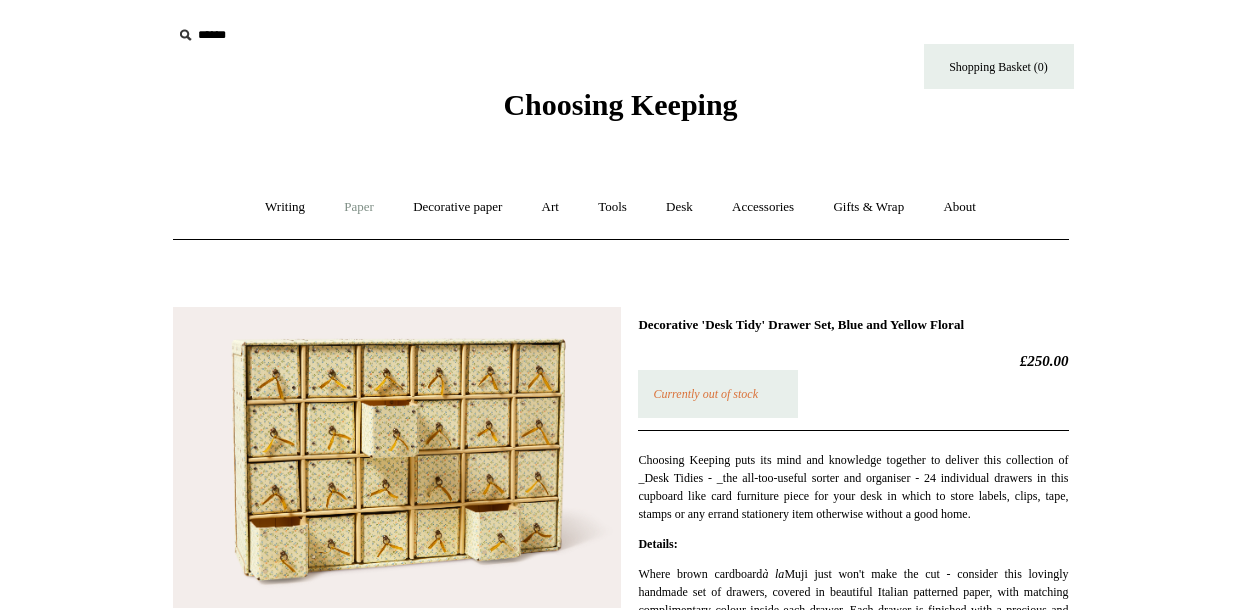 click on "Paper +" at bounding box center [359, 207] 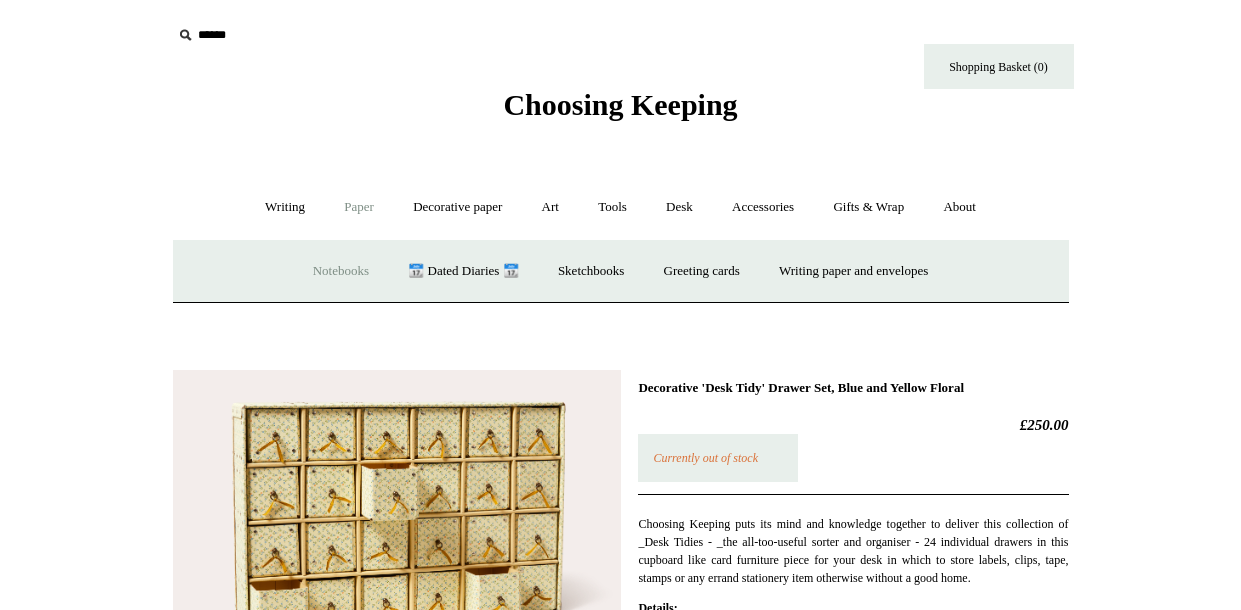 click on "Notebooks +" at bounding box center (341, 271) 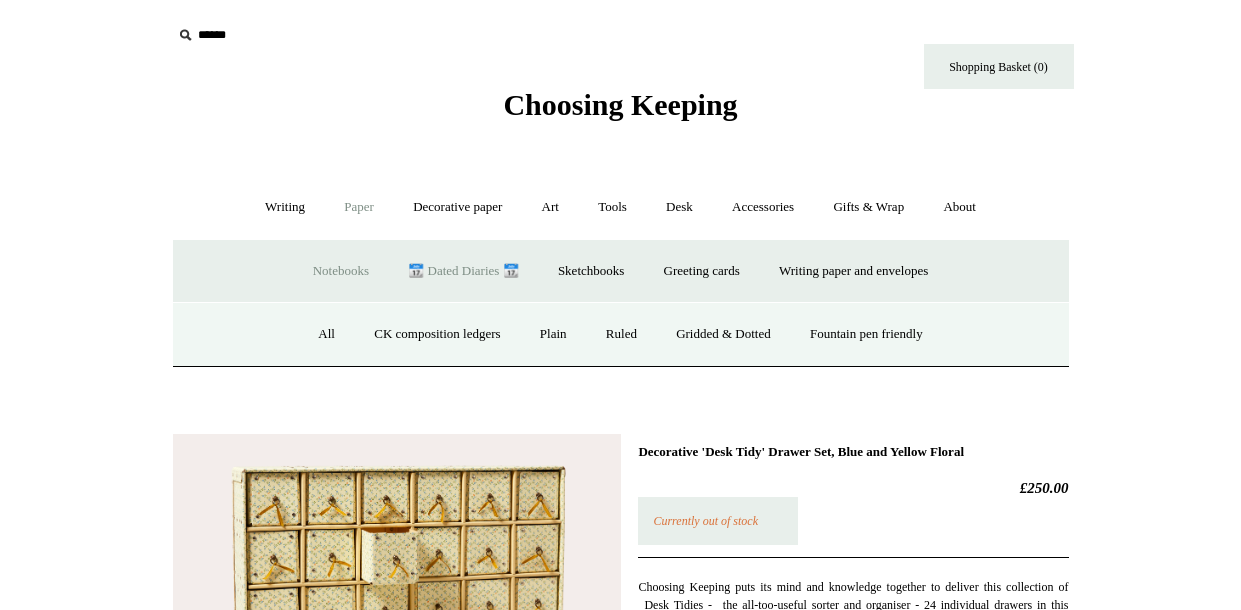 click on "📆 Dated Diaries 📆" at bounding box center [463, 271] 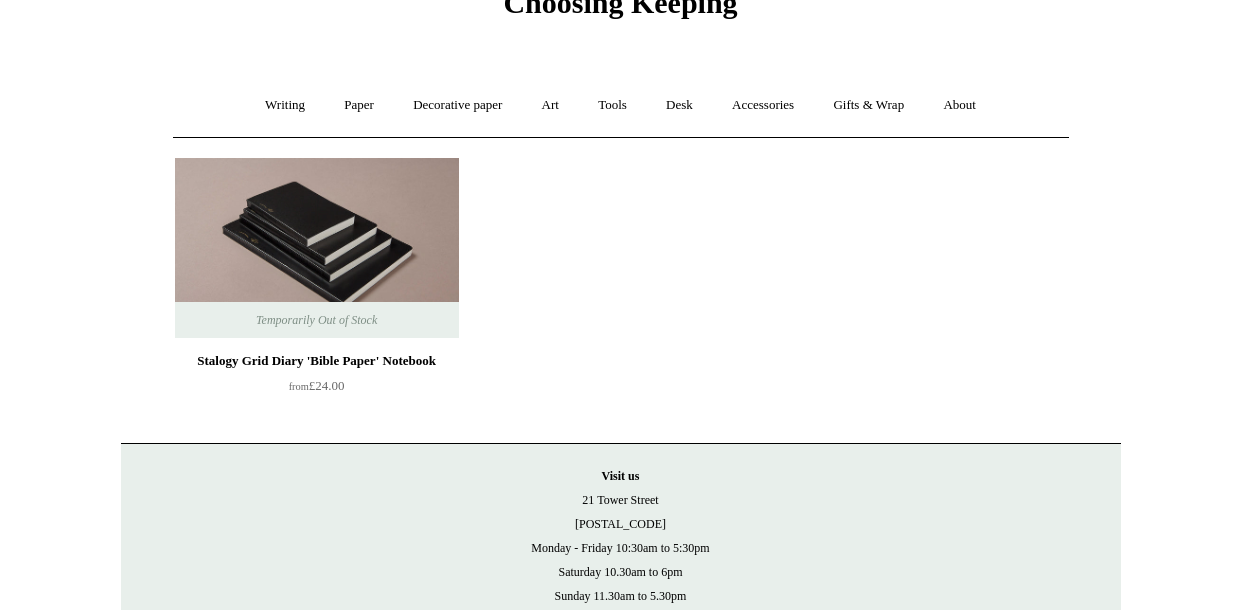scroll, scrollTop: 138, scrollLeft: 0, axis: vertical 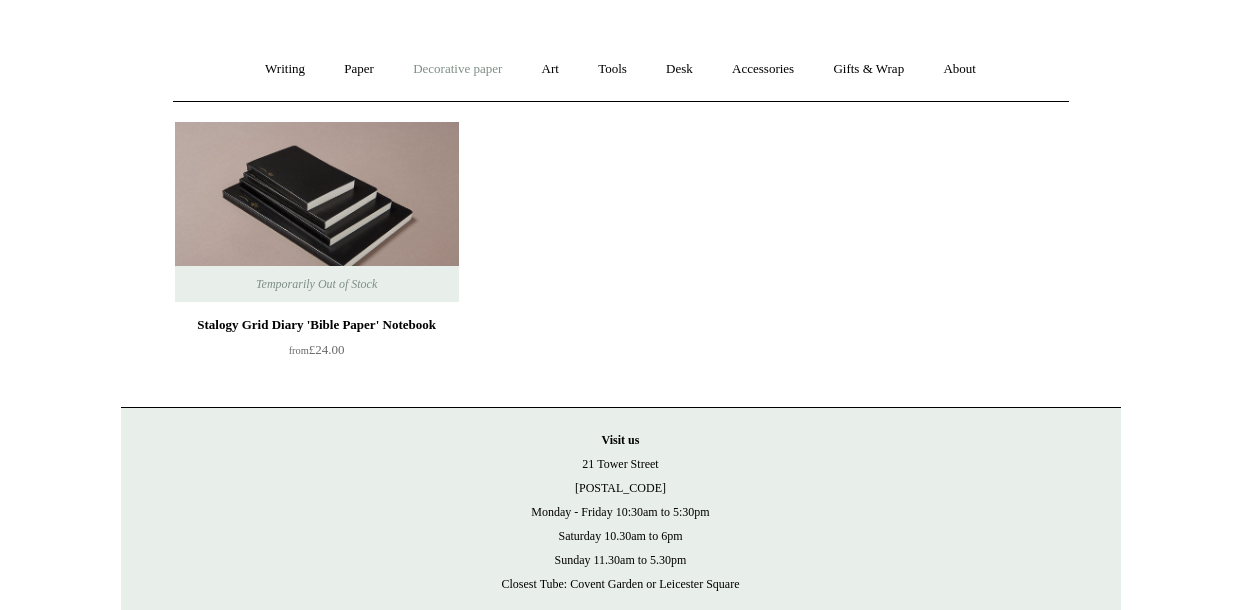 click on "Decorative paper +" at bounding box center [457, 69] 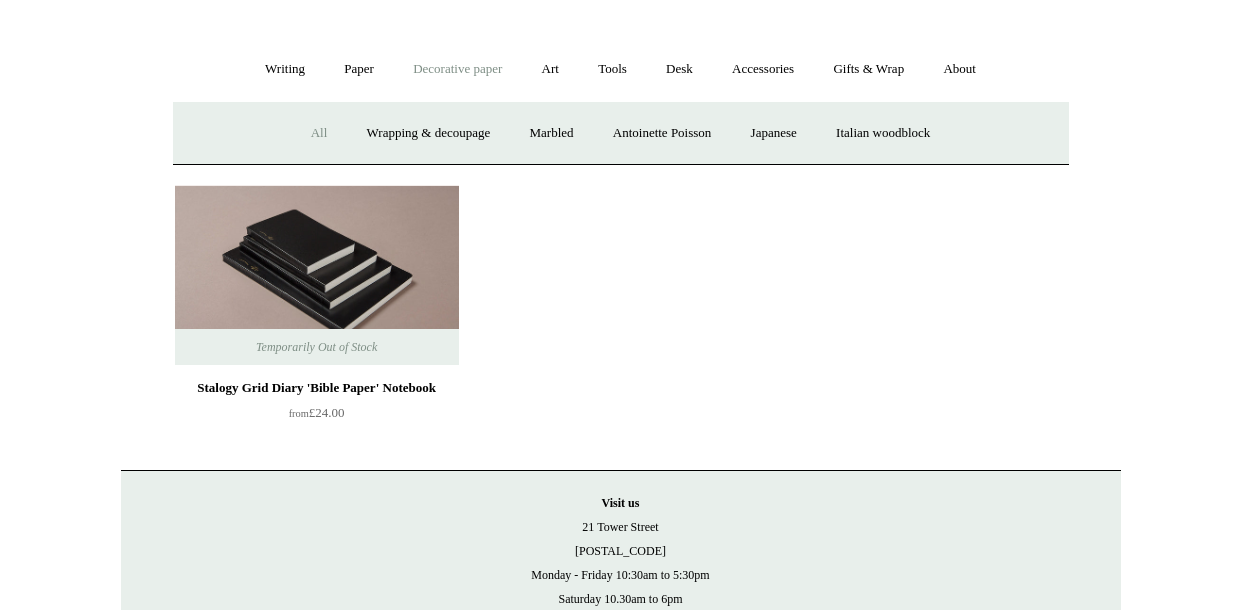 click on "All" at bounding box center [319, 133] 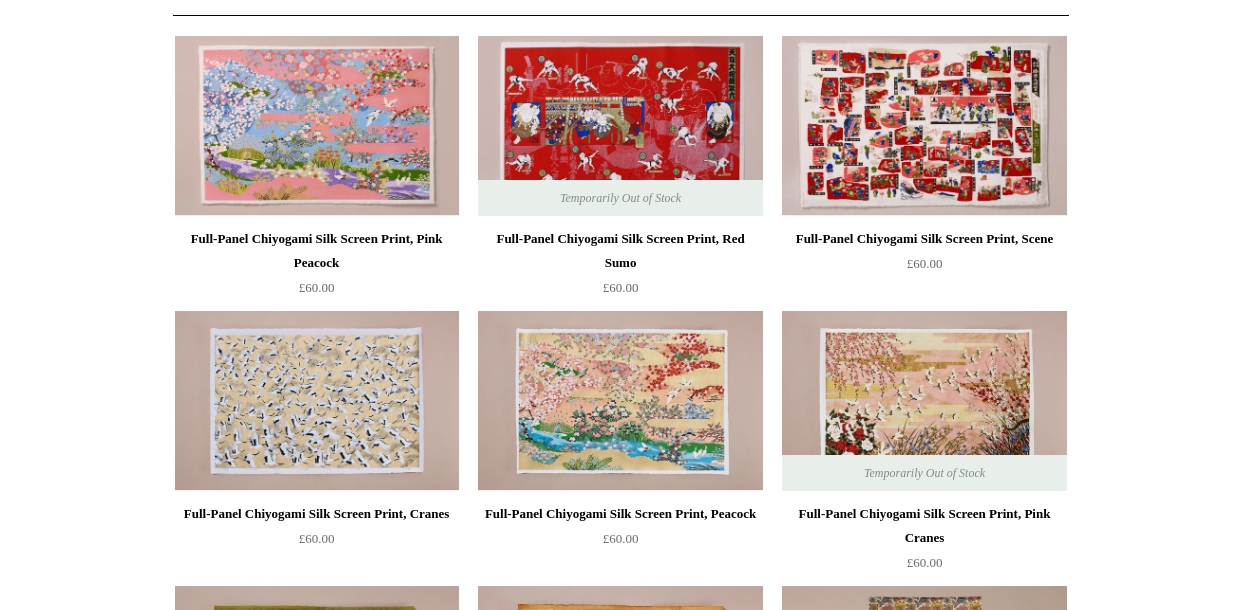 scroll, scrollTop: 0, scrollLeft: 0, axis: both 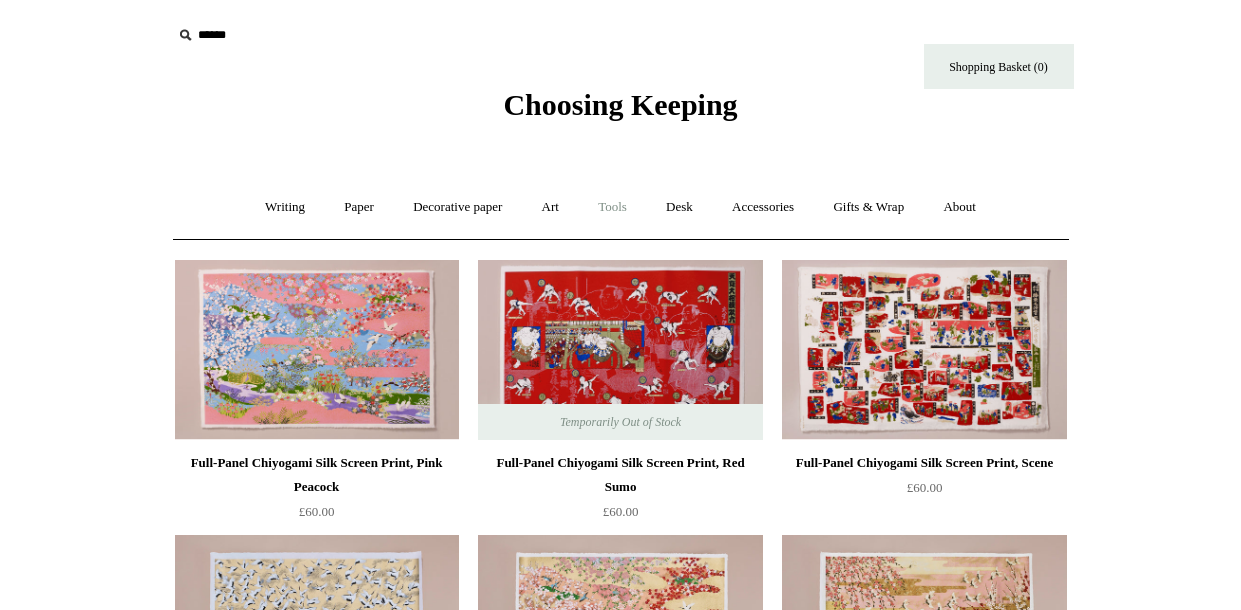 click on "Tools +" at bounding box center [612, 207] 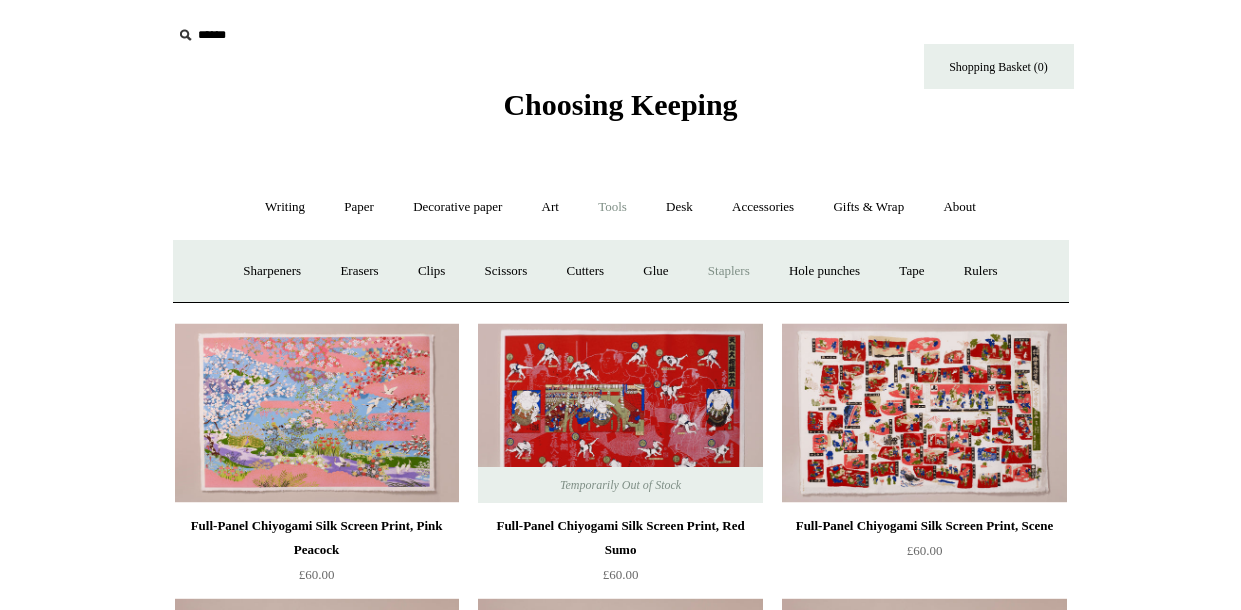 click on "Staplers +" at bounding box center [729, 271] 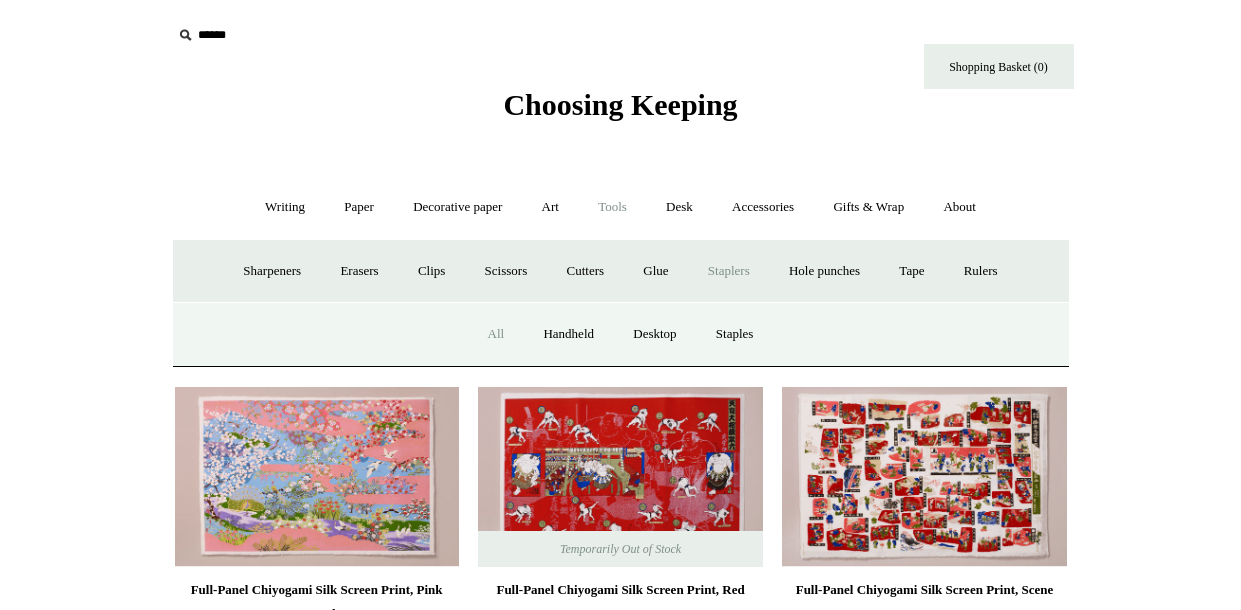 click on "All" at bounding box center [496, 334] 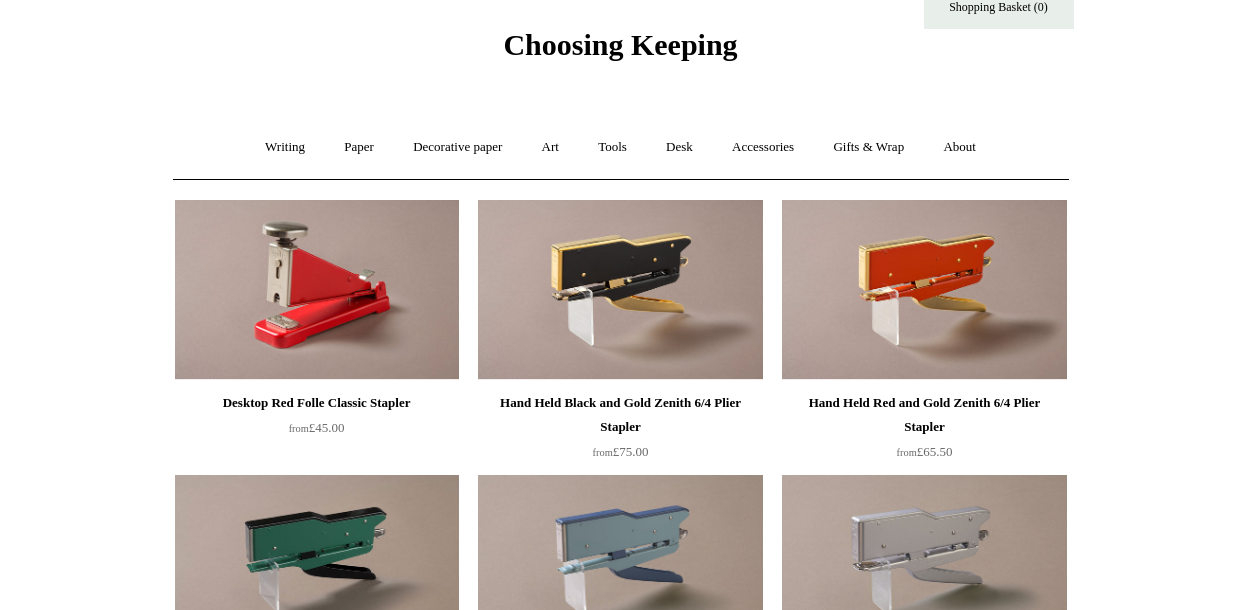 scroll, scrollTop: 46, scrollLeft: 0, axis: vertical 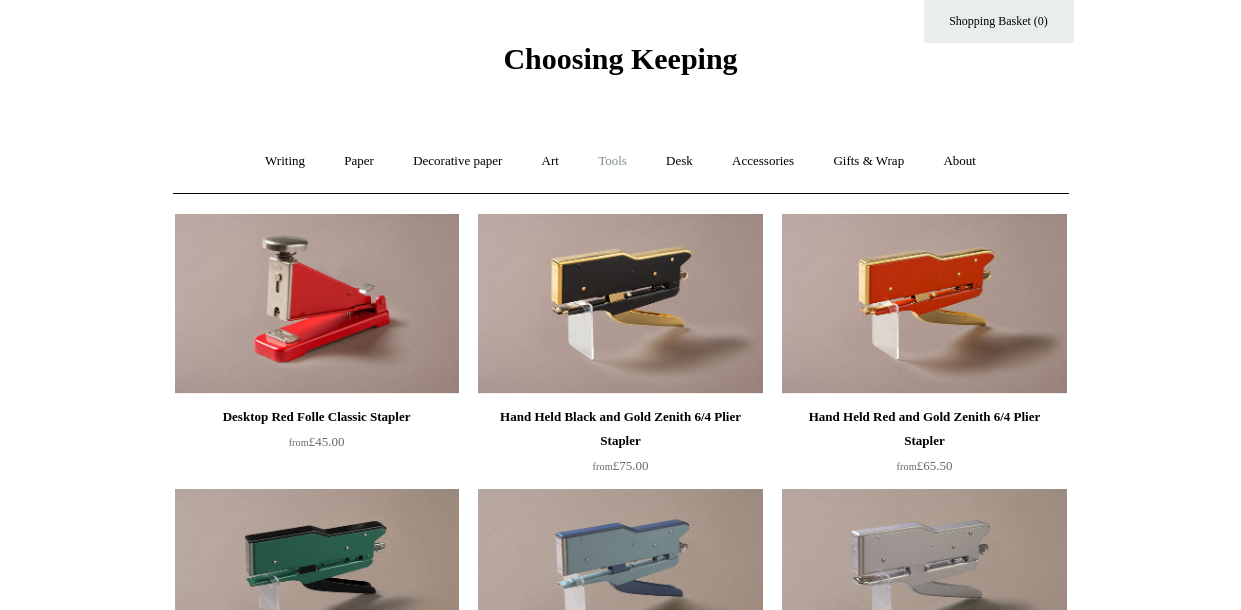 click on "Tools +" at bounding box center (612, 161) 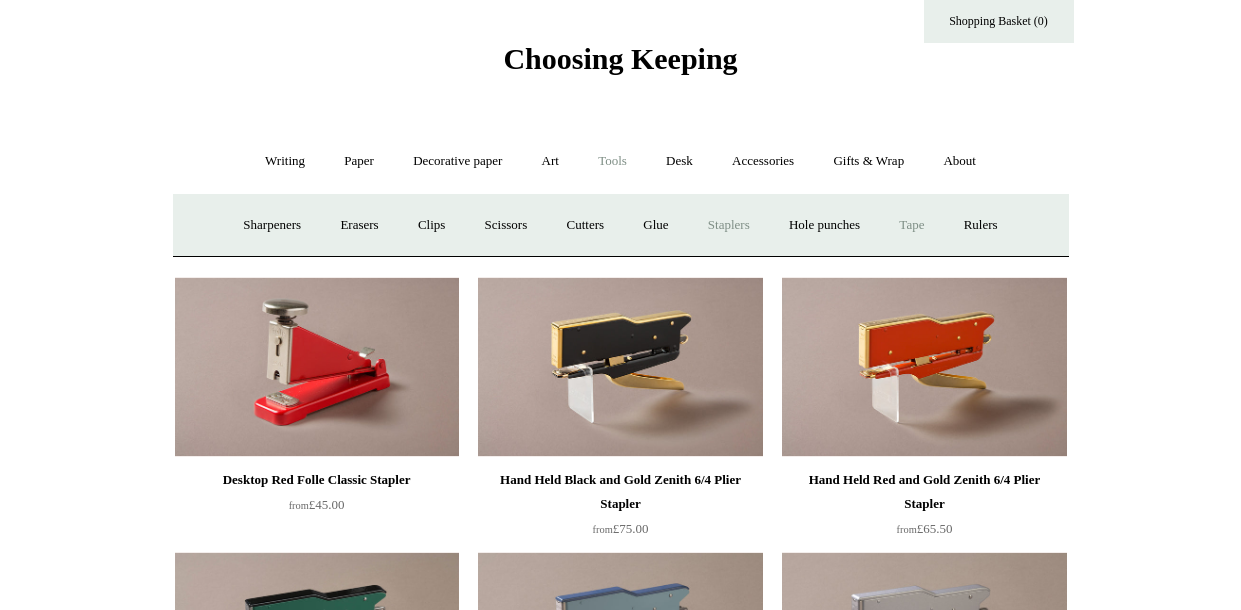 click on "Tape +" at bounding box center (911, 225) 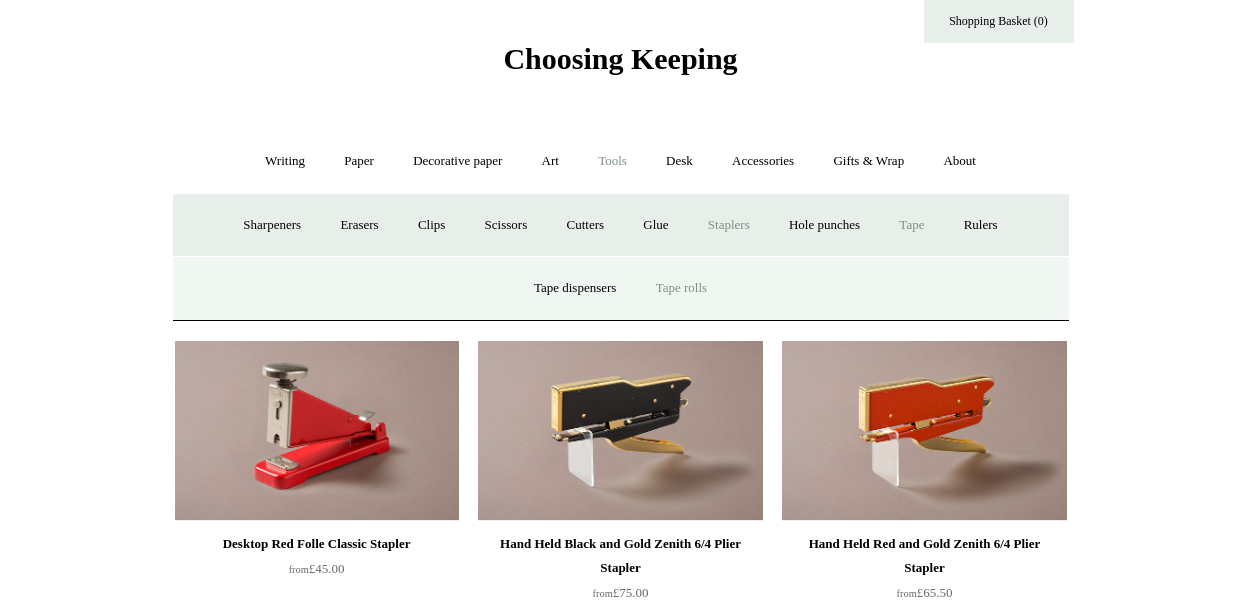 click on "Tape rolls" at bounding box center [681, 288] 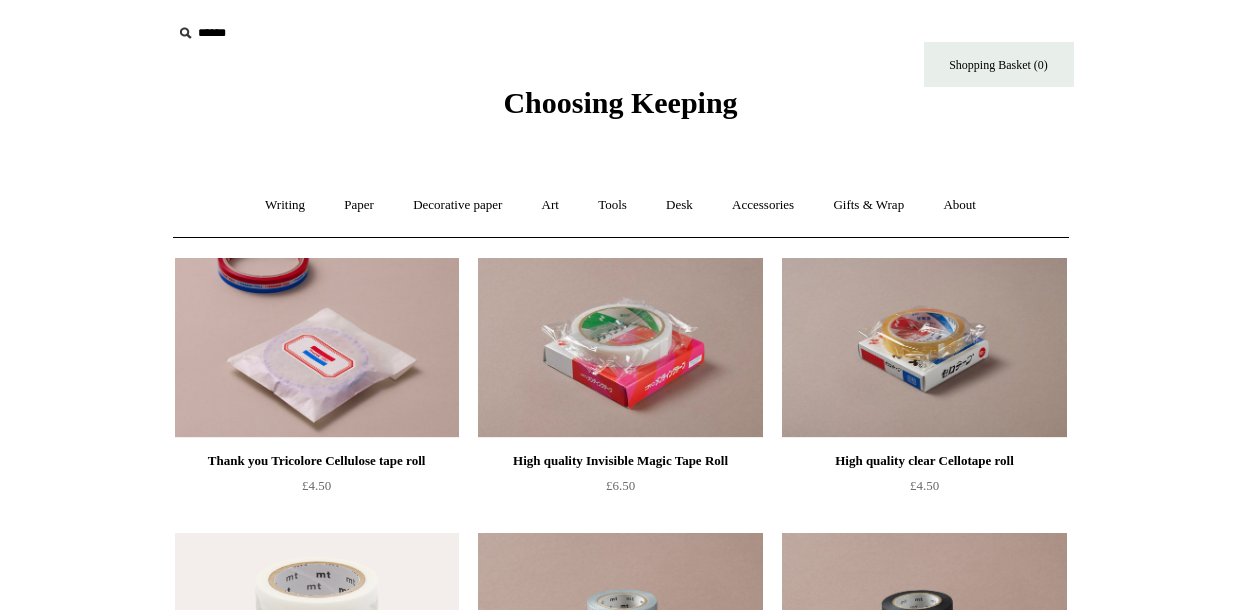 scroll, scrollTop: 0, scrollLeft: 0, axis: both 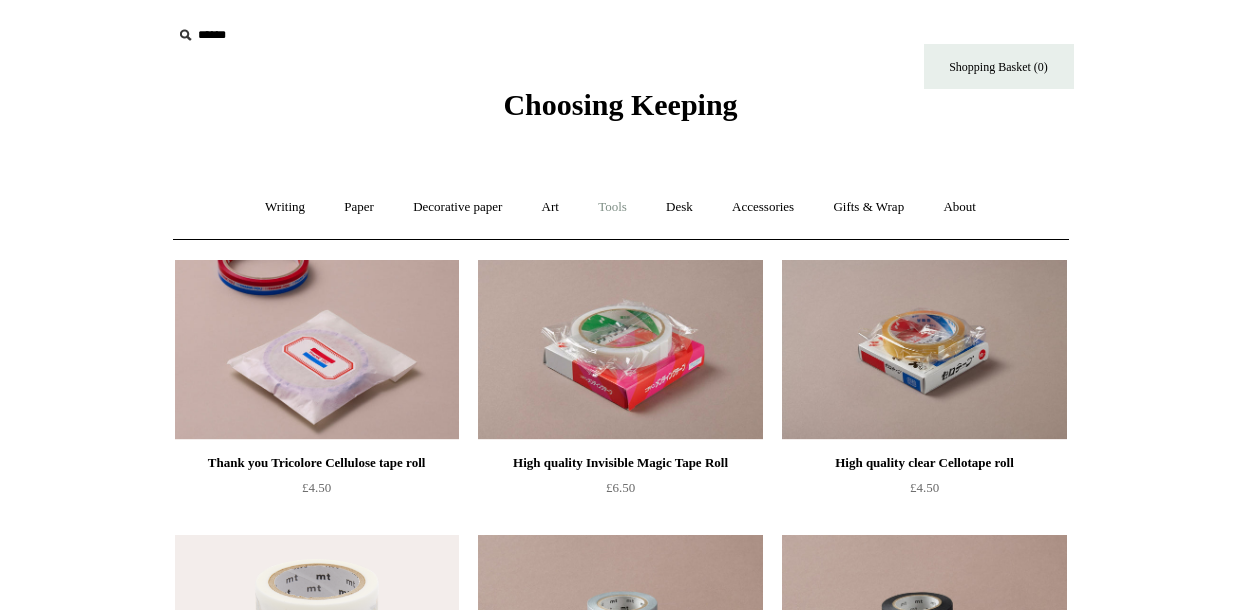 click on "Tools +" at bounding box center [612, 207] 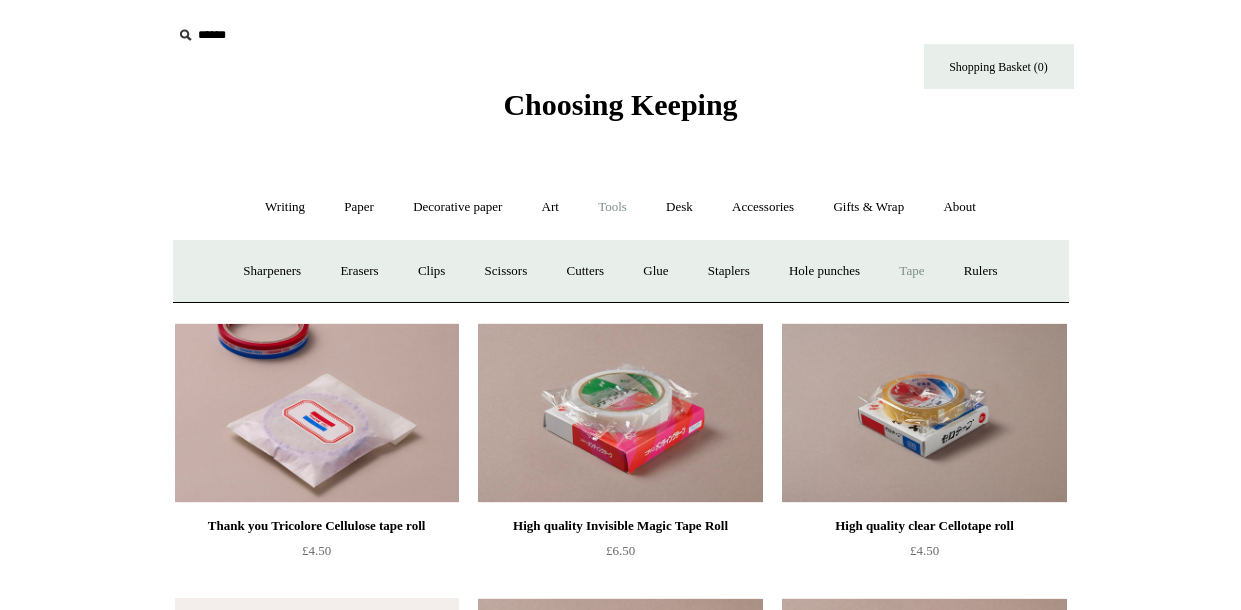 click on "Tape +" at bounding box center (911, 271) 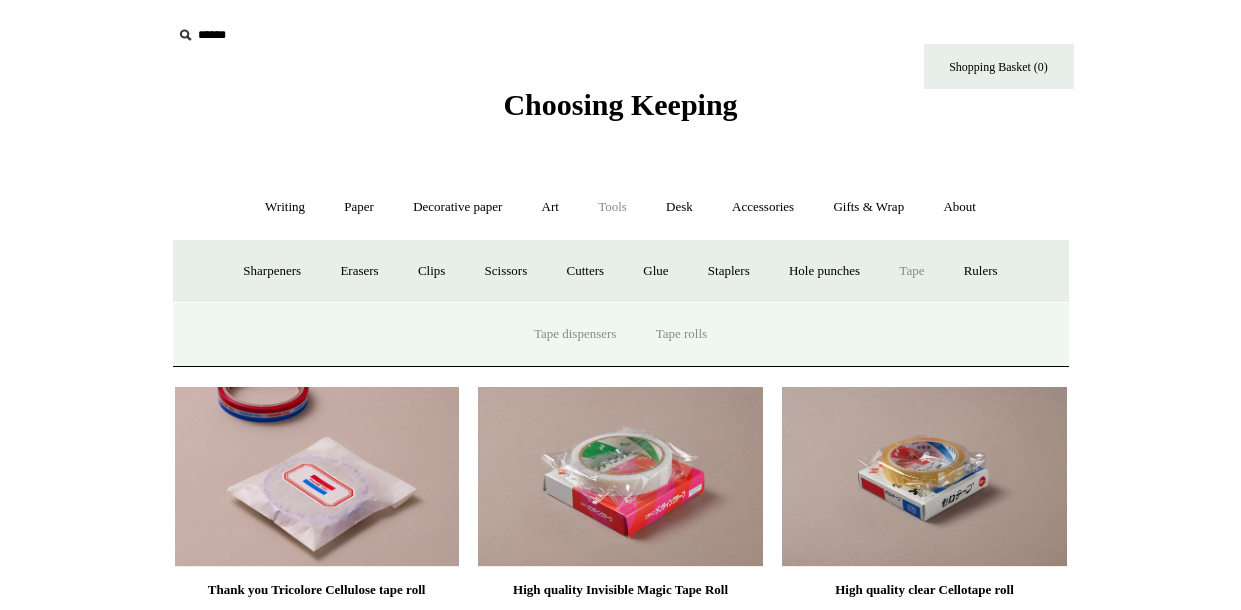click on "Tape dispensers" at bounding box center [575, 334] 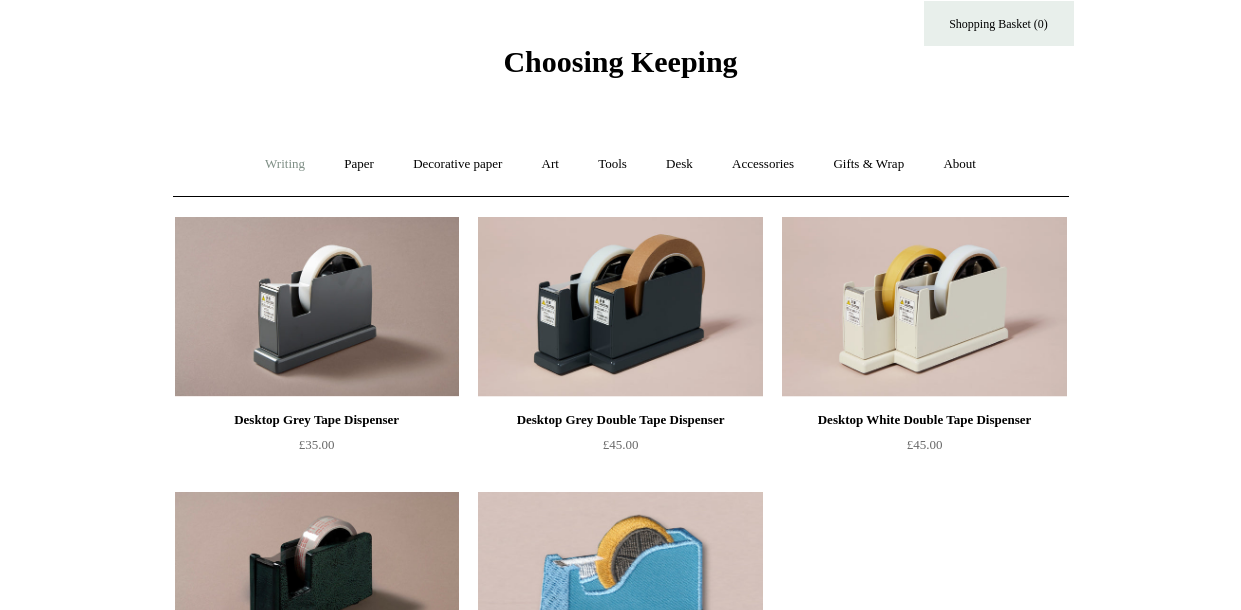 scroll, scrollTop: 0, scrollLeft: 0, axis: both 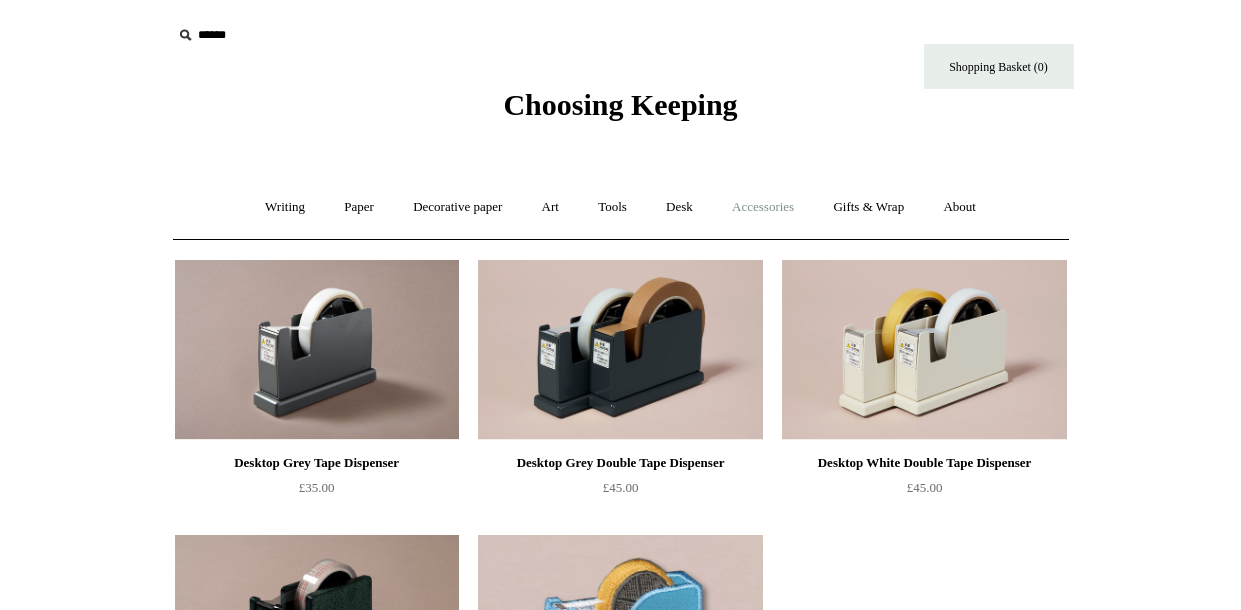click on "Accessories +" at bounding box center (763, 207) 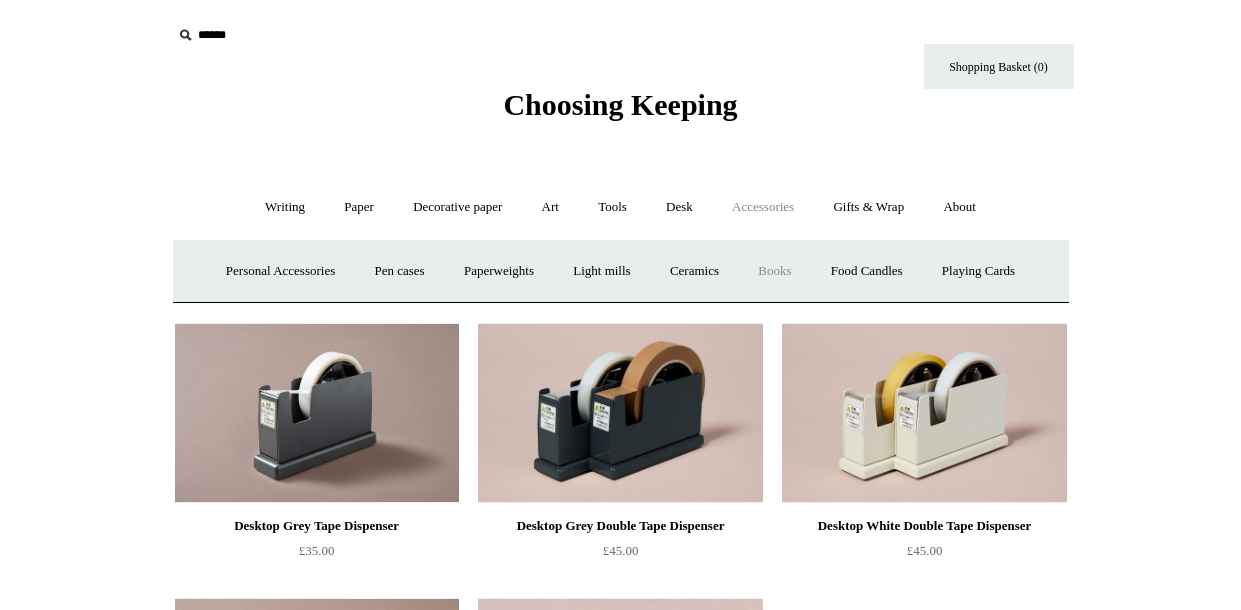click on "Books" at bounding box center [774, 271] 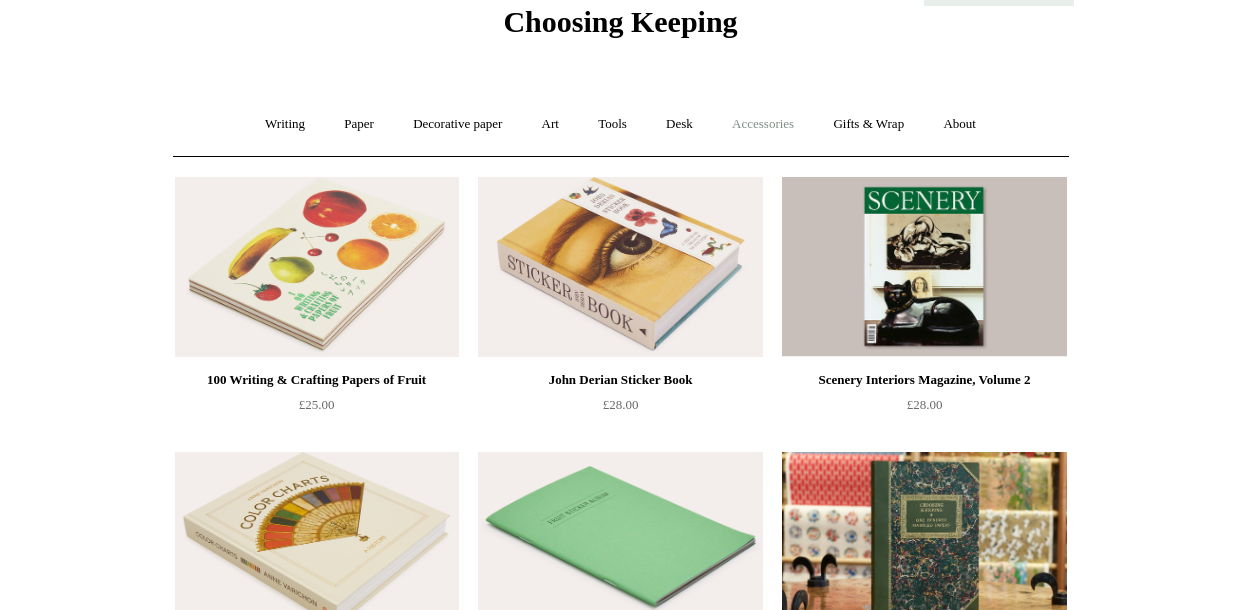 scroll, scrollTop: 63, scrollLeft: 0, axis: vertical 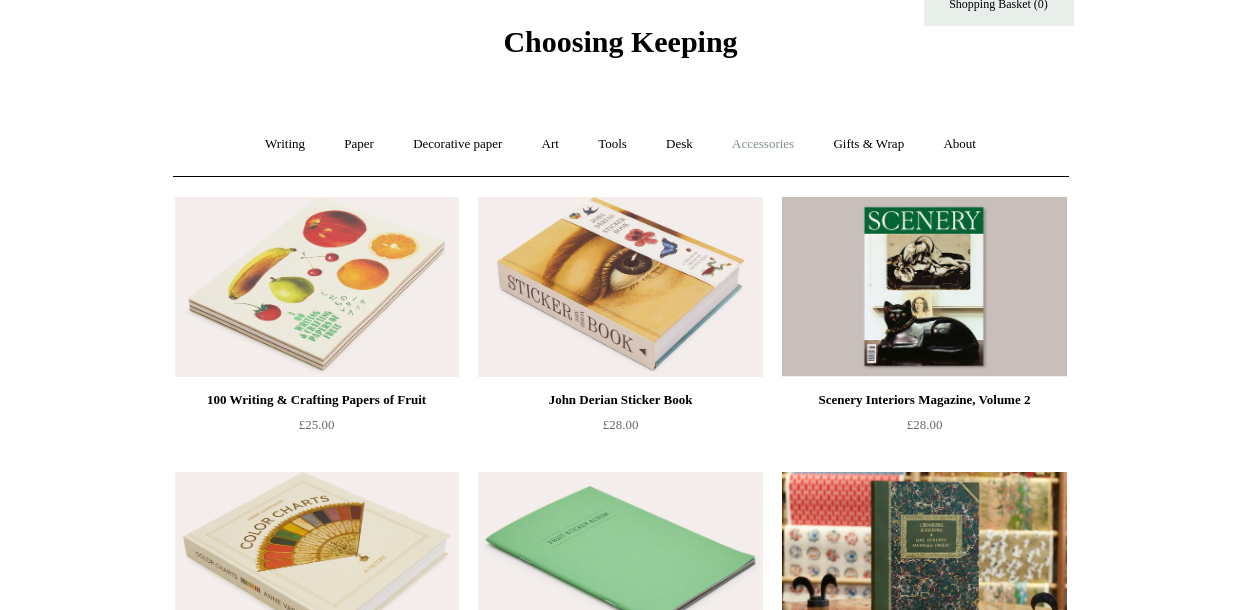 click on "Accessories +" at bounding box center (763, 144) 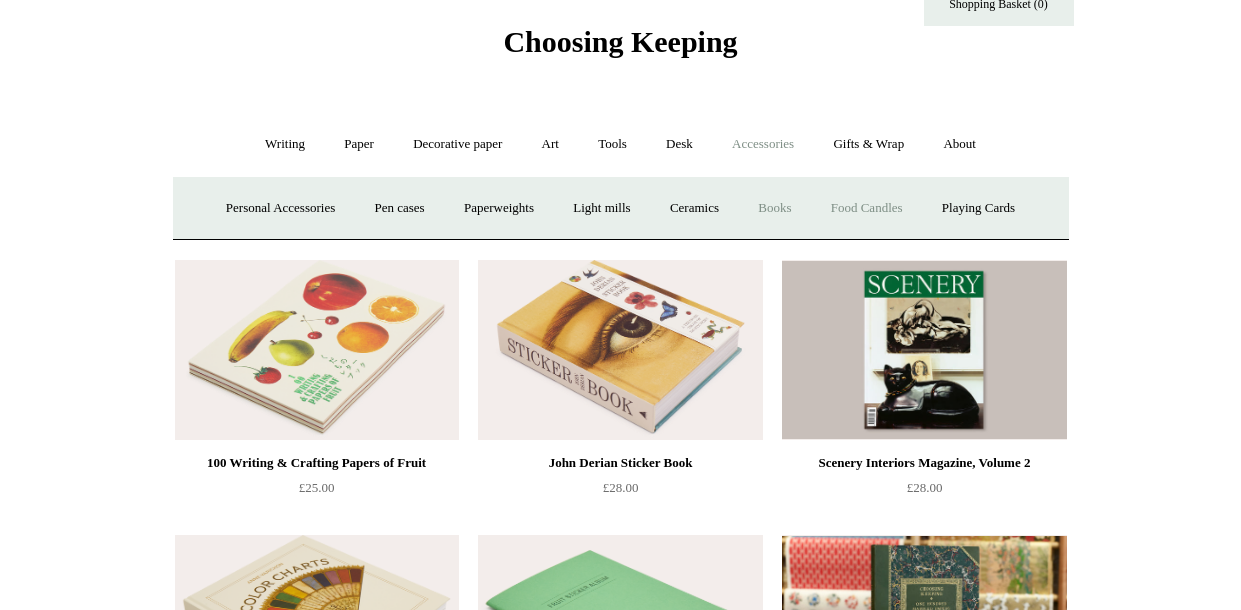 click on "Food Candles" at bounding box center (867, 208) 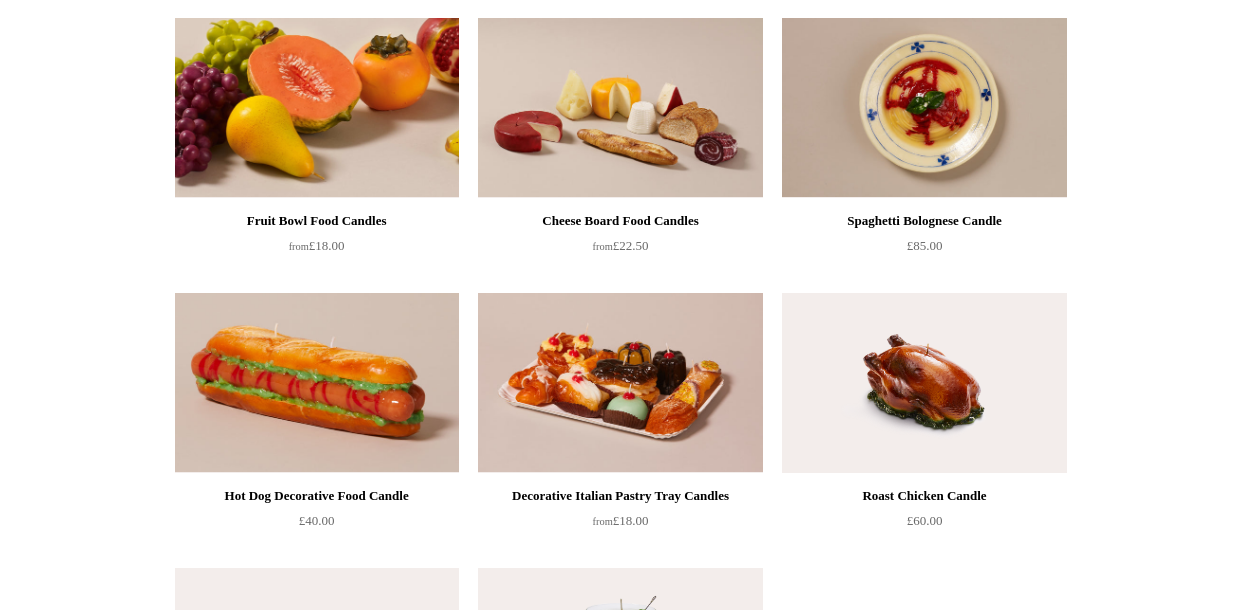 scroll, scrollTop: 0, scrollLeft: 0, axis: both 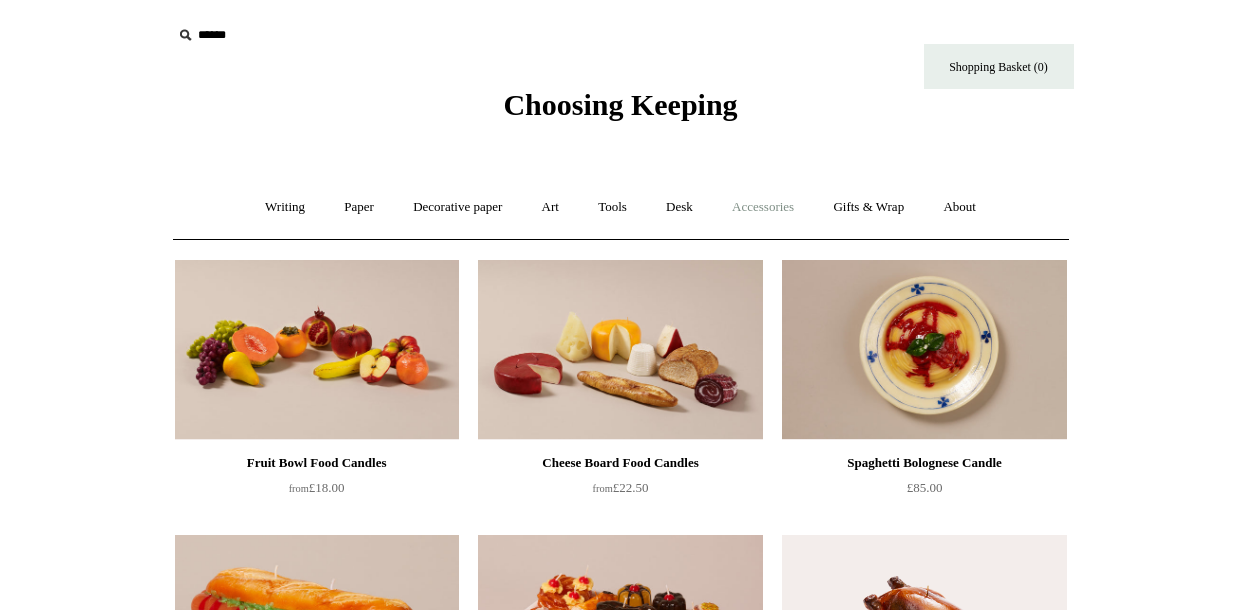 click on "Accessories +" at bounding box center (763, 207) 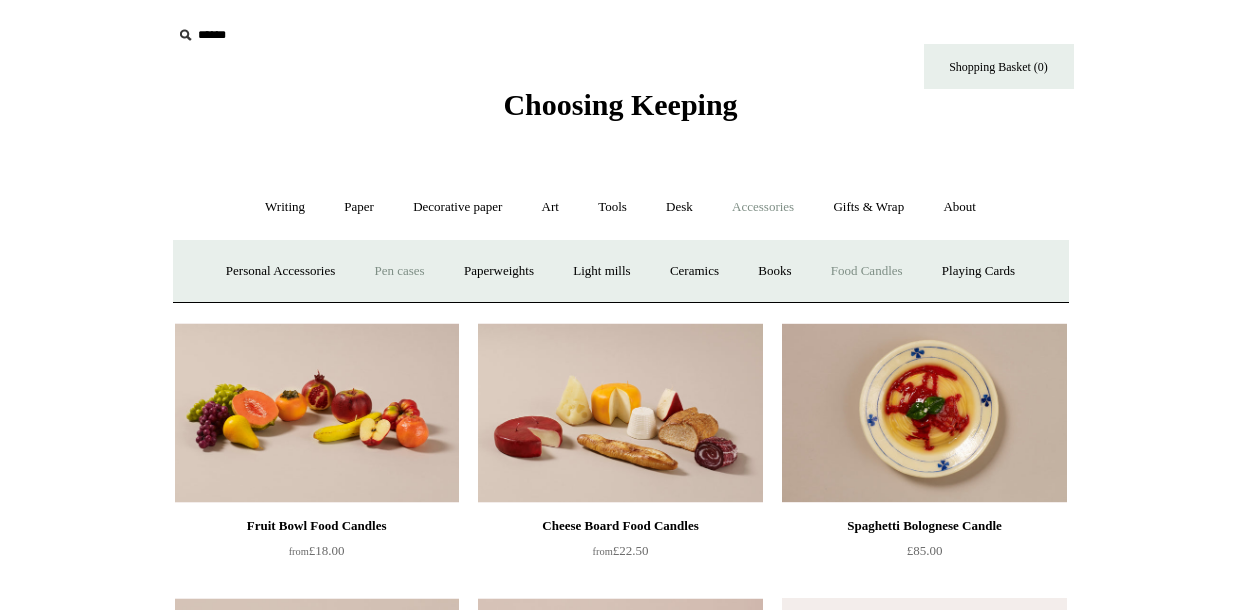 click on "Pen cases" at bounding box center (399, 271) 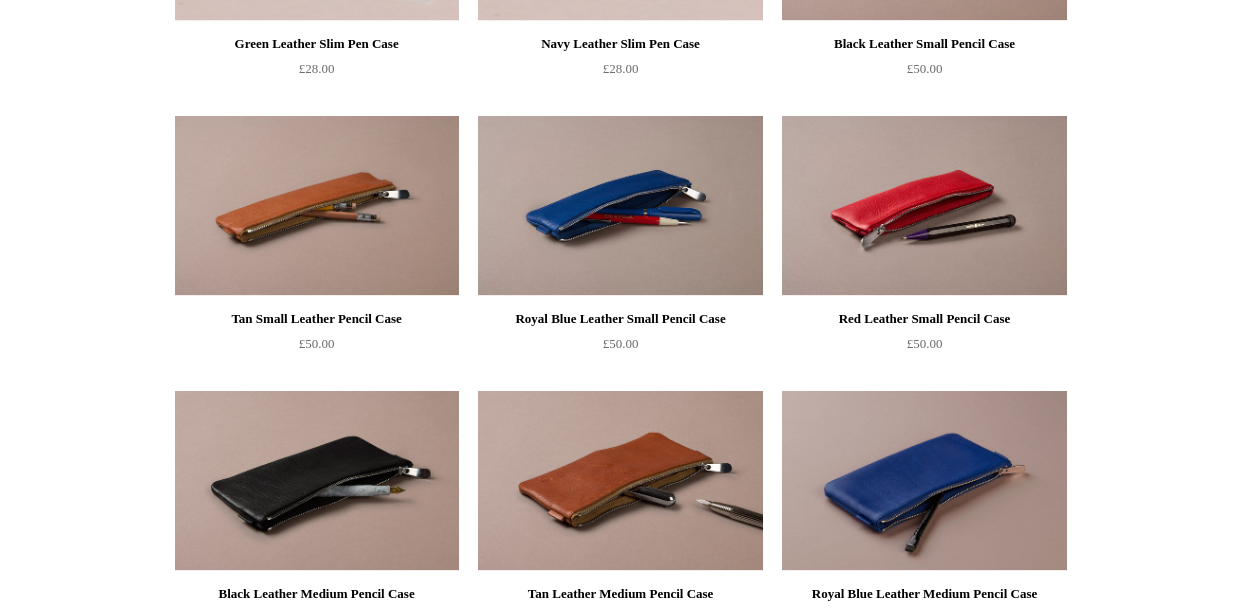 scroll, scrollTop: 0, scrollLeft: 0, axis: both 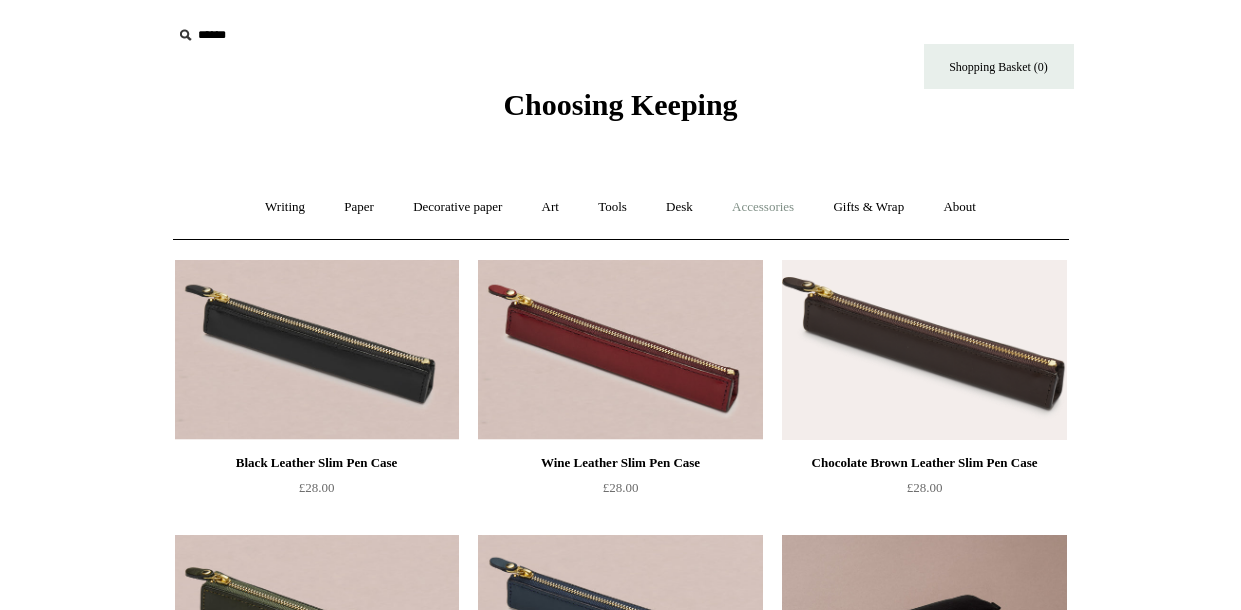 click on "Accessories +" at bounding box center (763, 207) 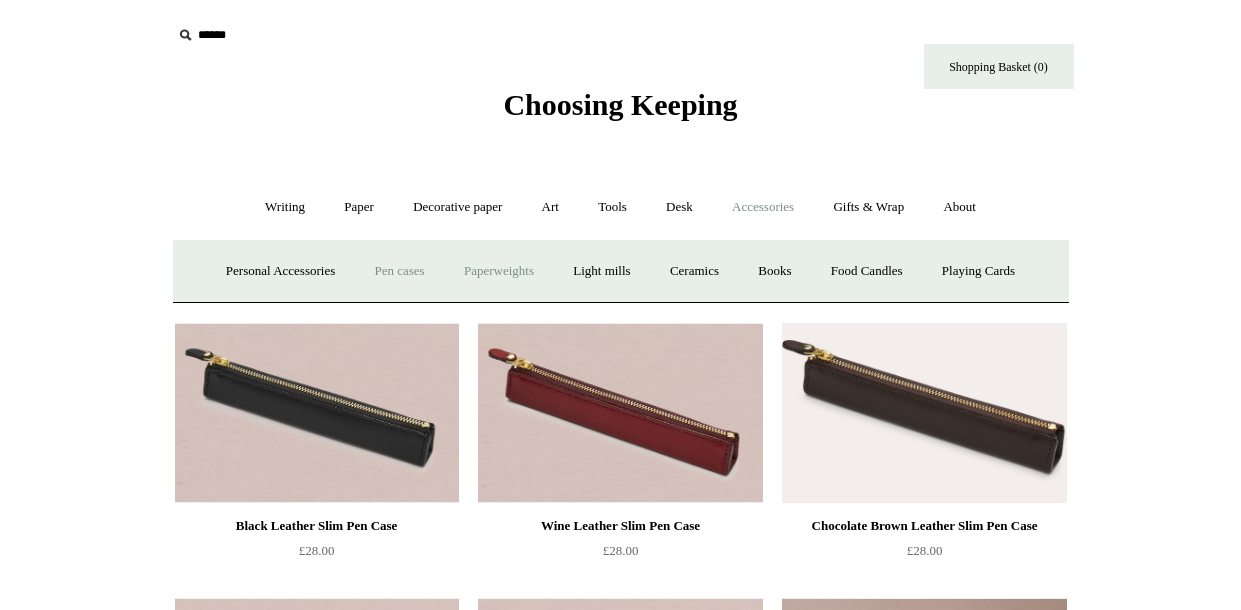 click on "Paperweights +" at bounding box center (499, 271) 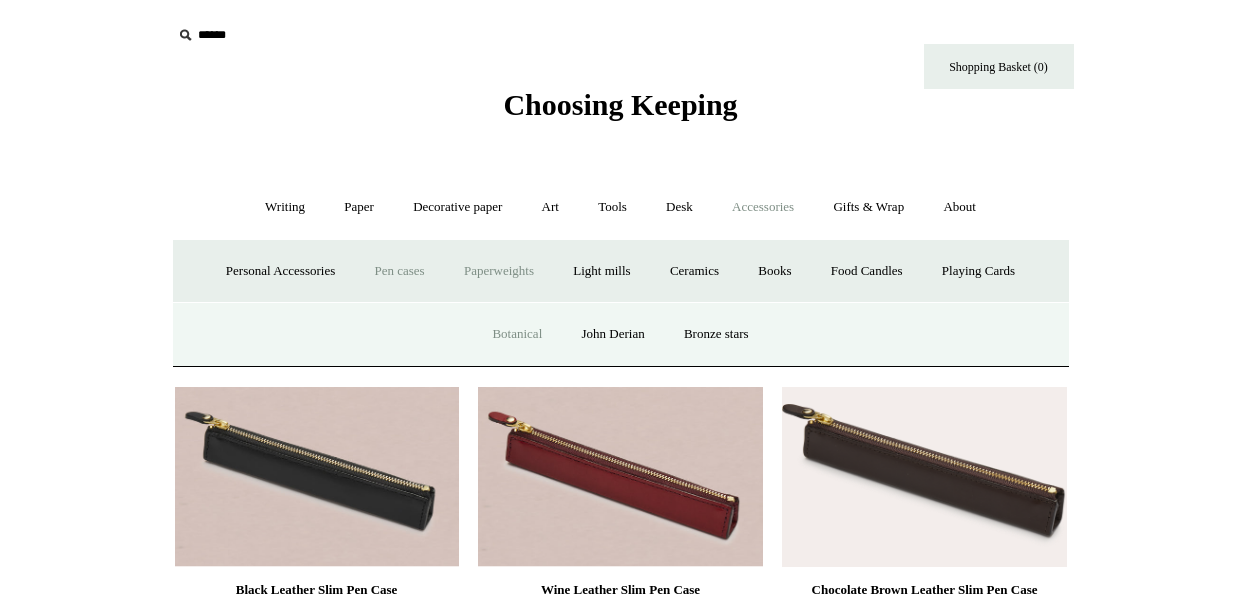 click on "Botanical" at bounding box center (517, 334) 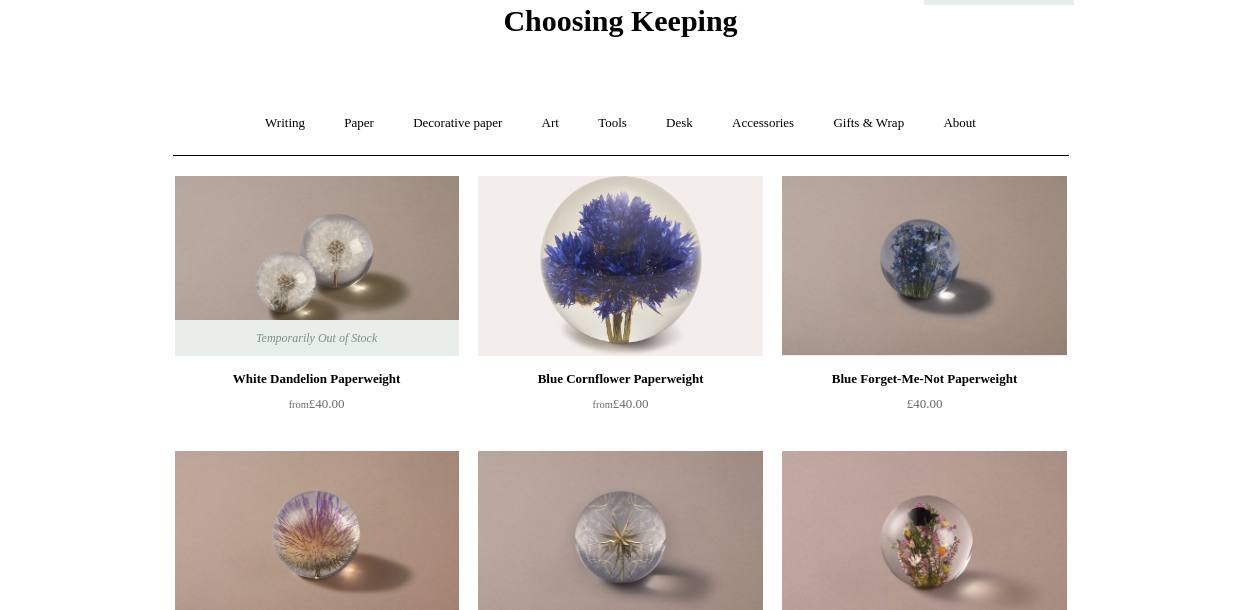 scroll, scrollTop: 0, scrollLeft: 0, axis: both 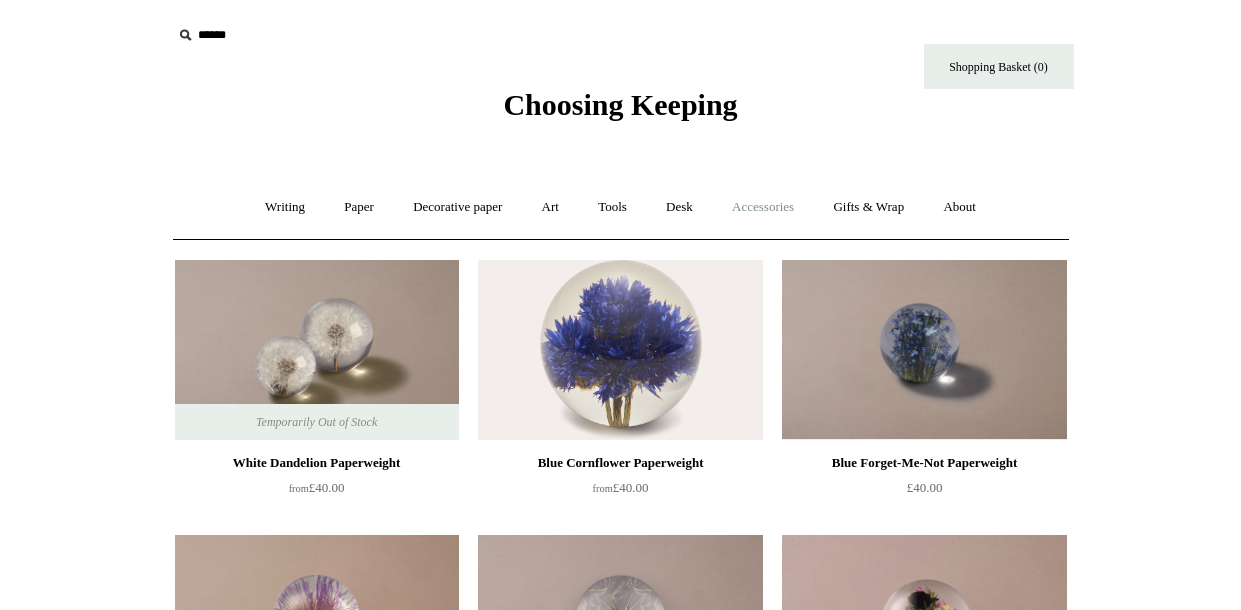 click on "Accessories +" at bounding box center (763, 207) 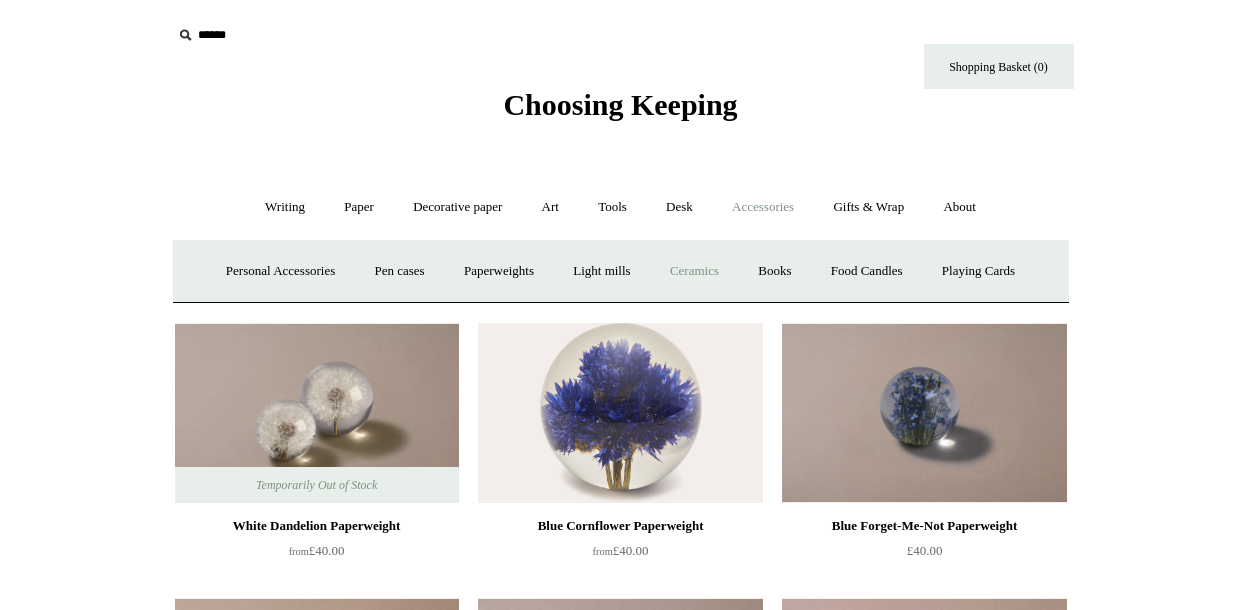 click on "Ceramics  +" at bounding box center (694, 271) 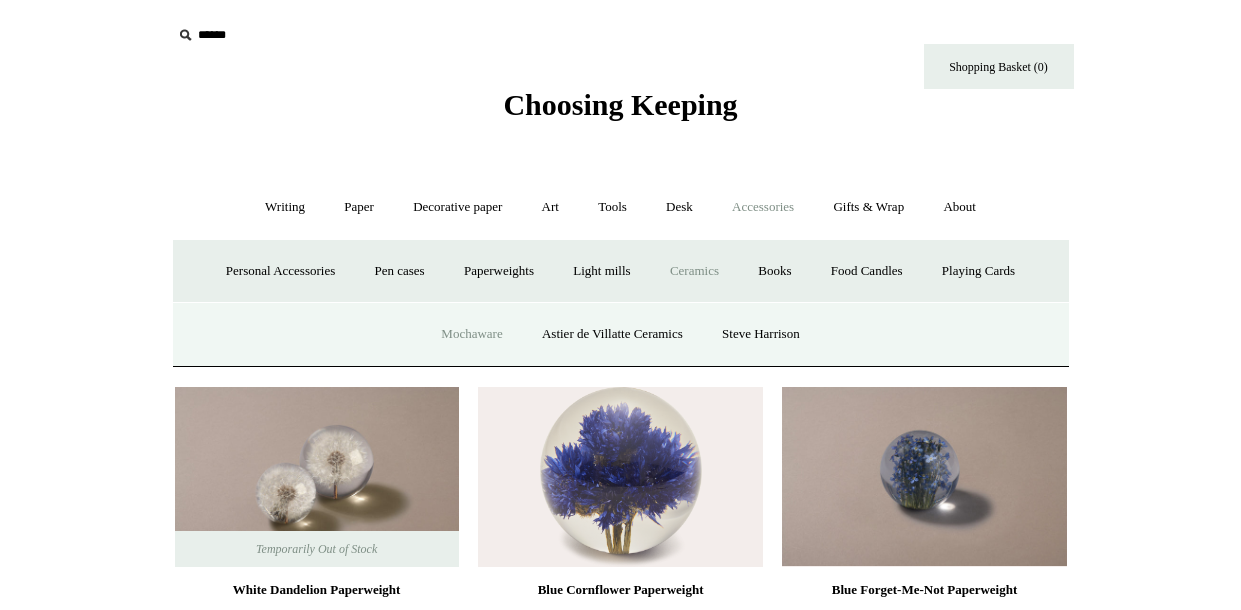 click on "Mochaware" at bounding box center [471, 334] 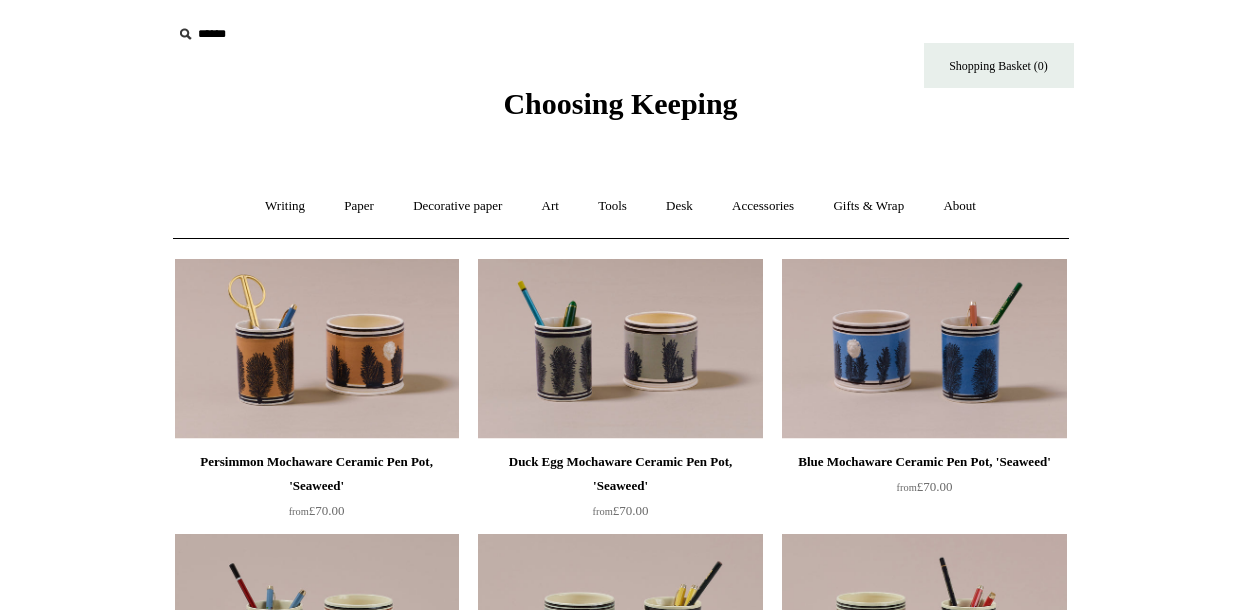 scroll, scrollTop: 0, scrollLeft: 0, axis: both 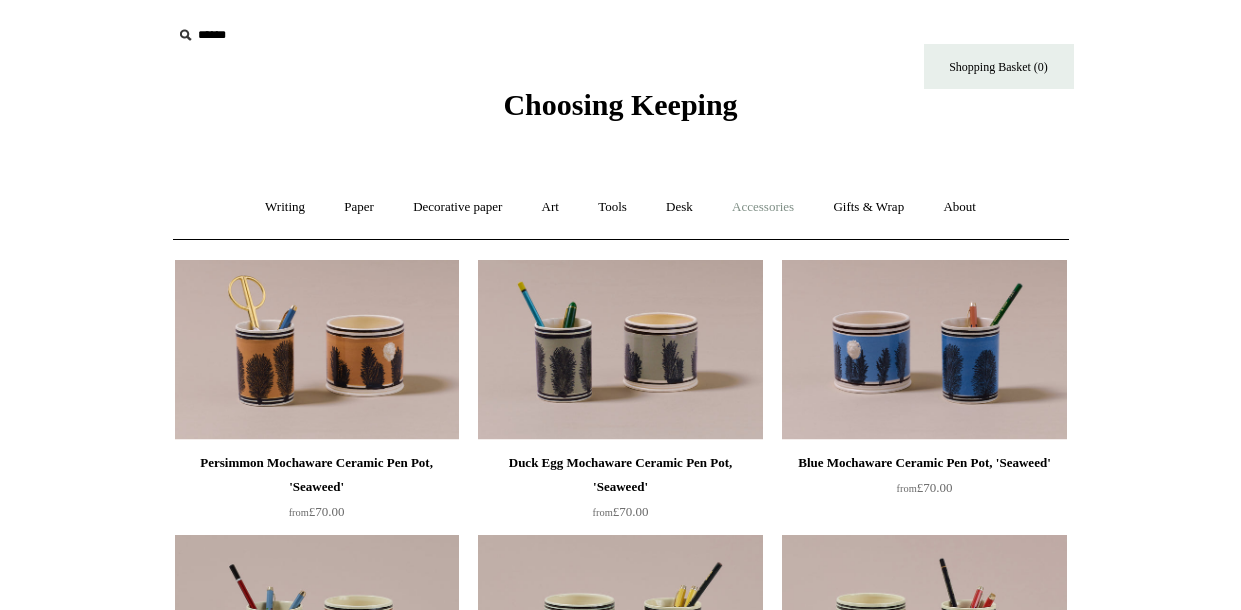 click on "Accessories +" at bounding box center [763, 207] 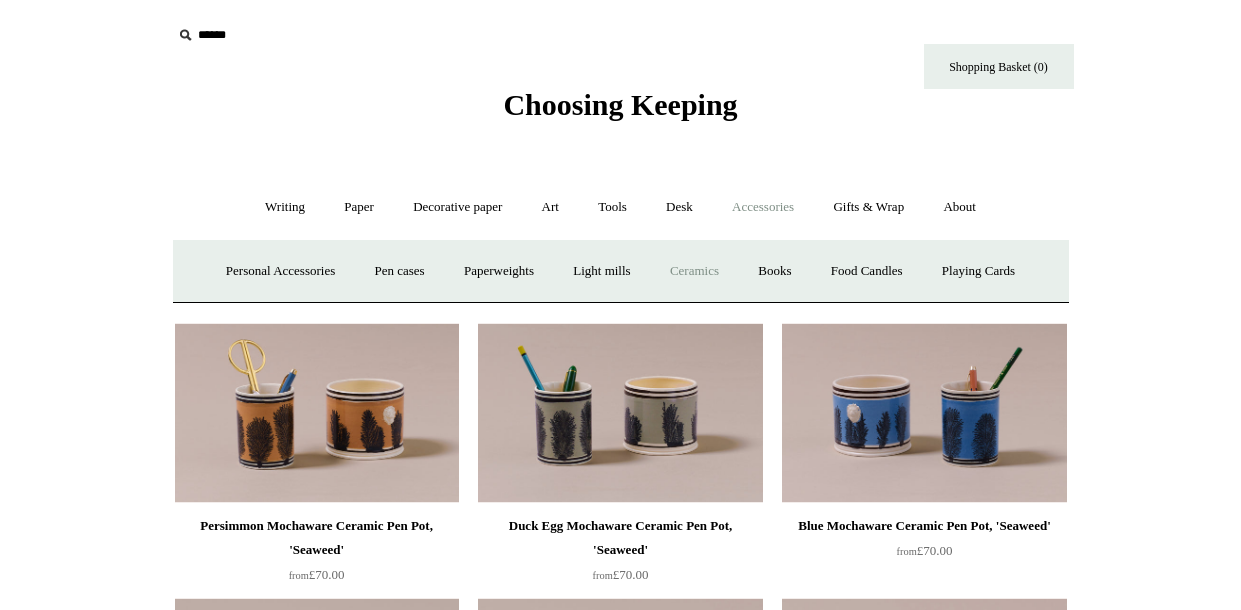 click on "Ceramics  +" at bounding box center [694, 271] 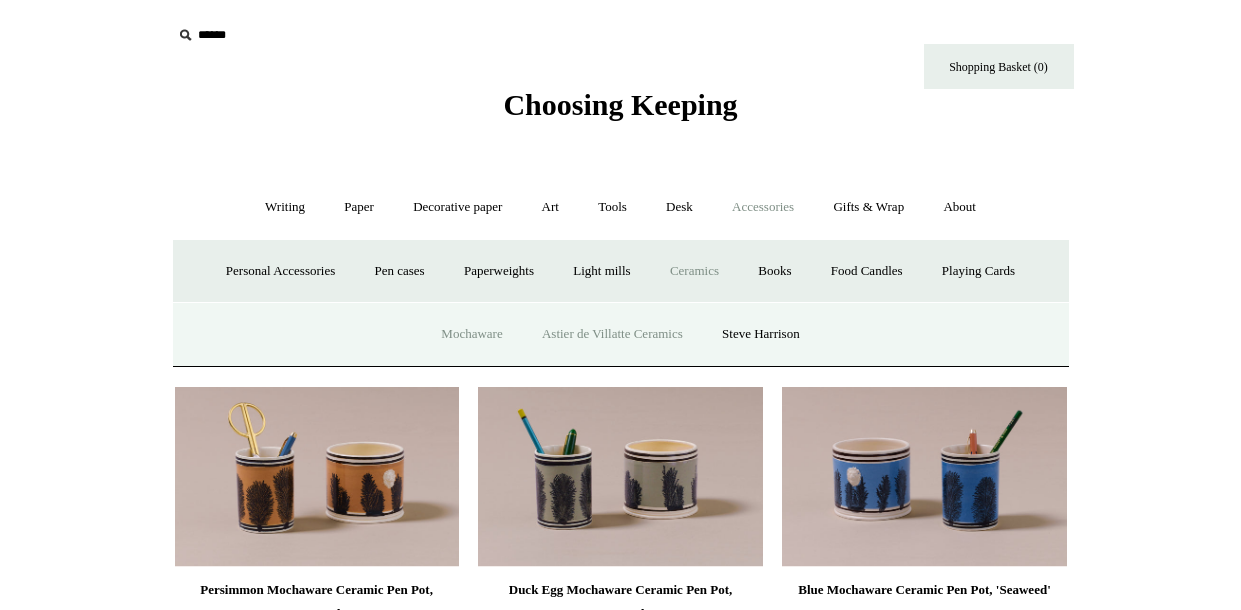 click on "Astier de Villatte Ceramics" at bounding box center [612, 334] 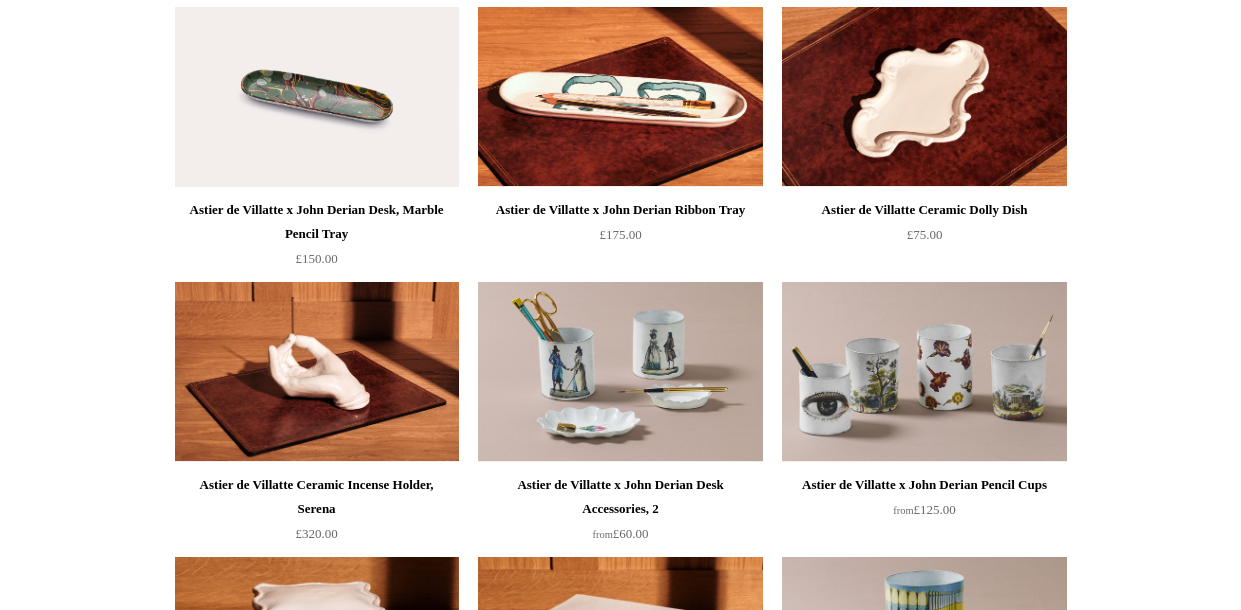 scroll, scrollTop: 0, scrollLeft: 0, axis: both 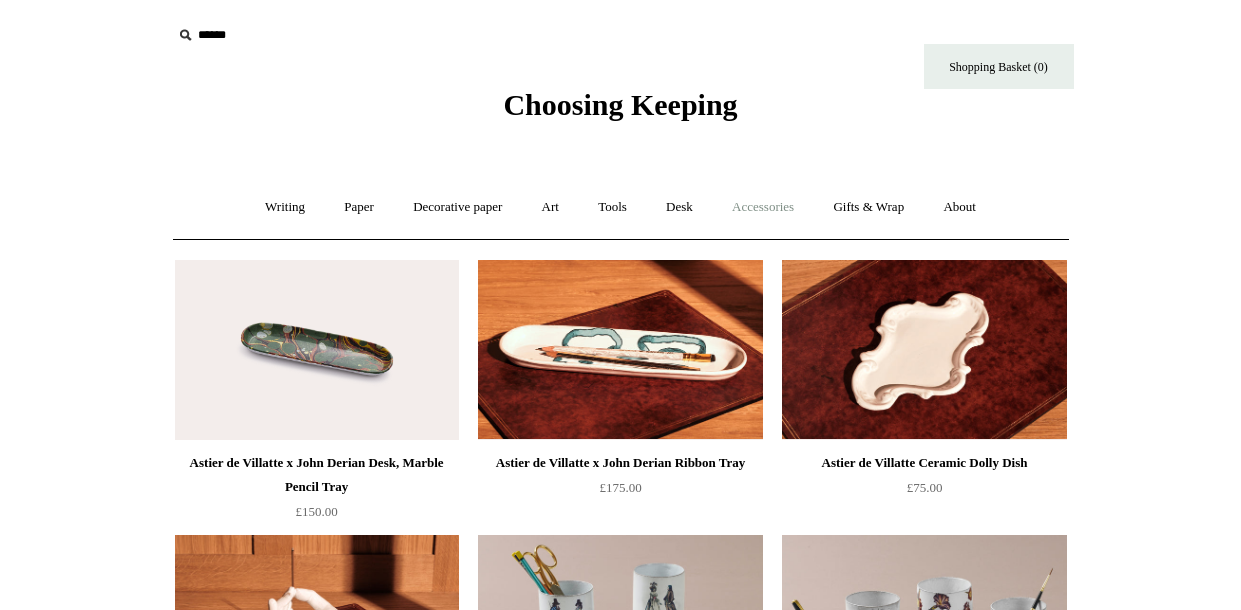 click on "Accessories +" at bounding box center [763, 207] 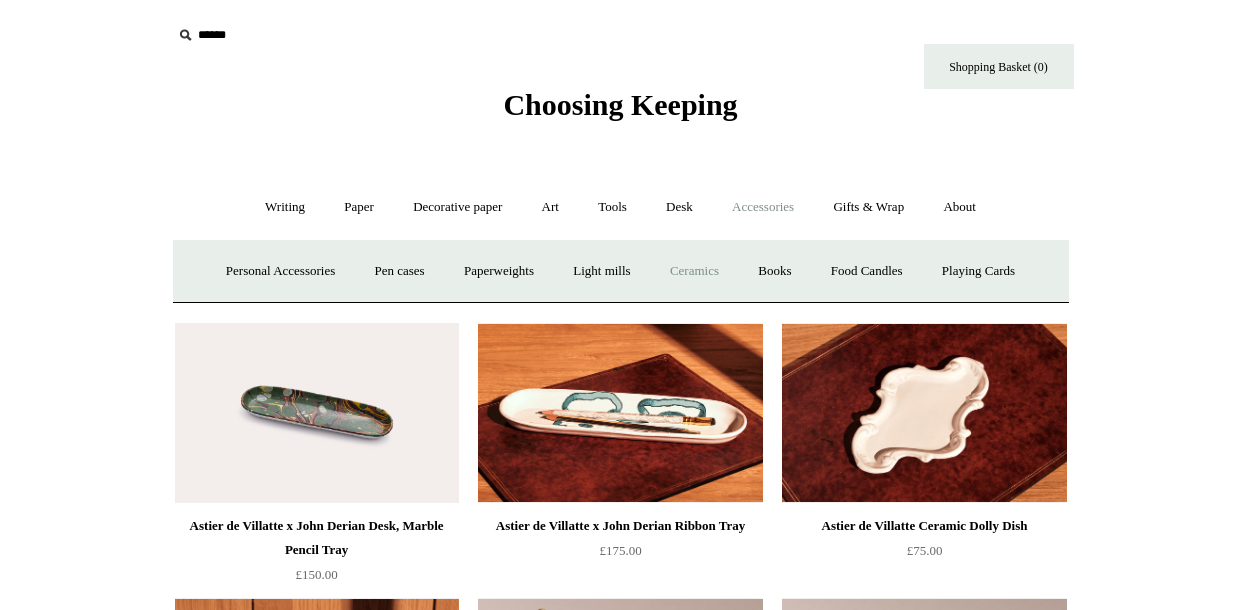 click on "Ceramics  +" at bounding box center [694, 271] 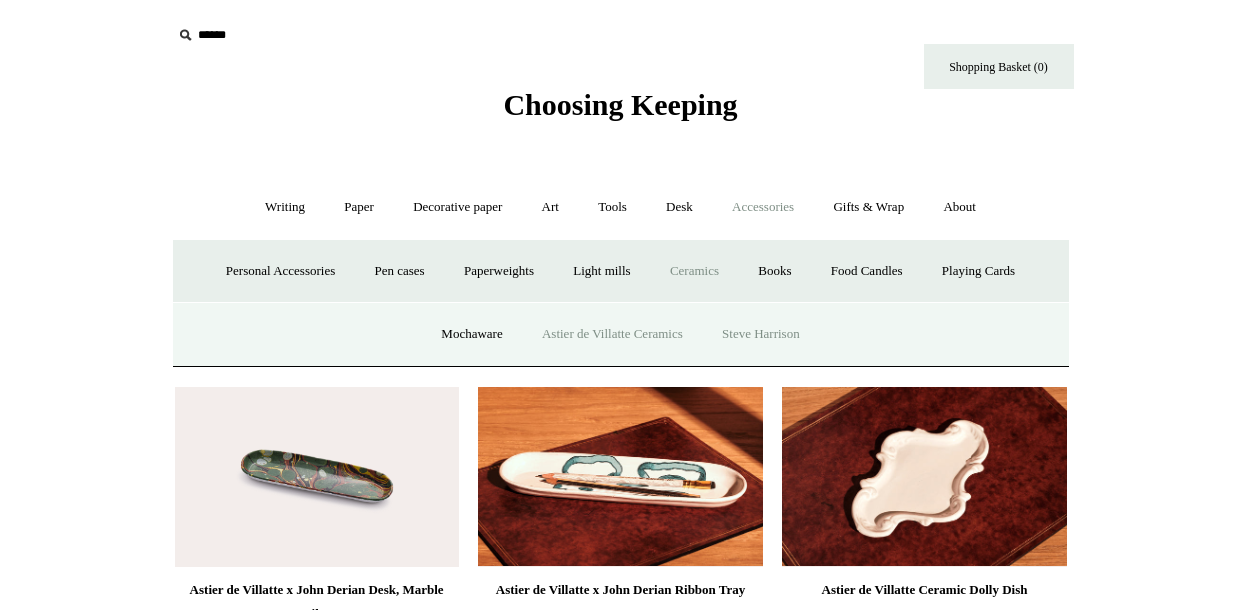 click on "Steve Harrison" at bounding box center [761, 334] 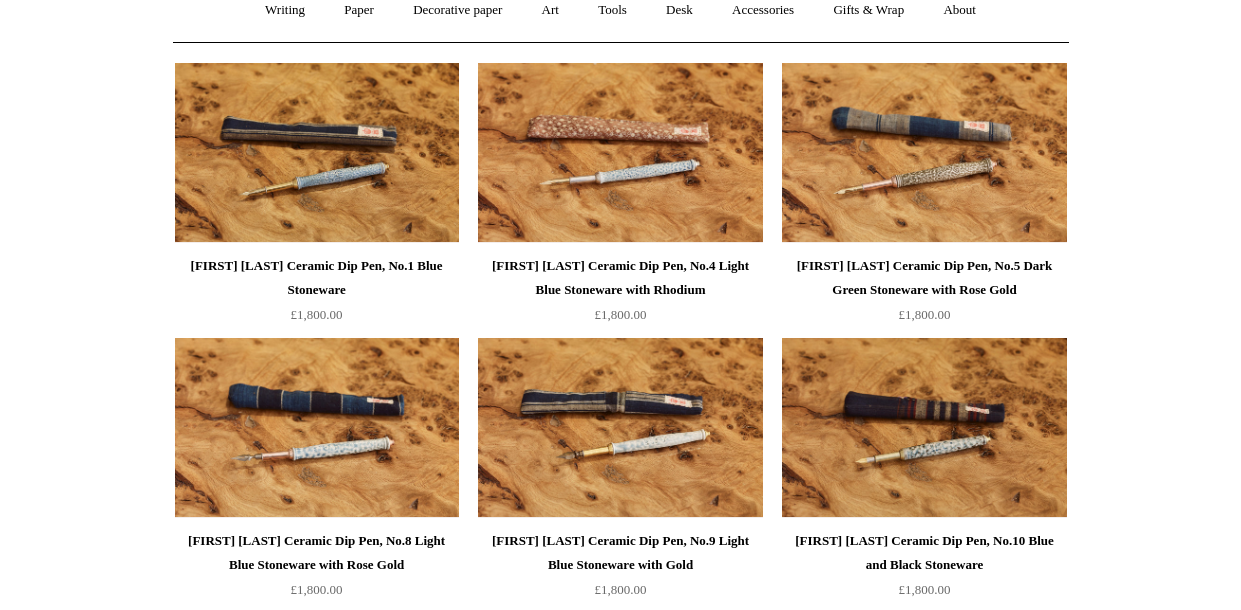 scroll, scrollTop: 0, scrollLeft: 0, axis: both 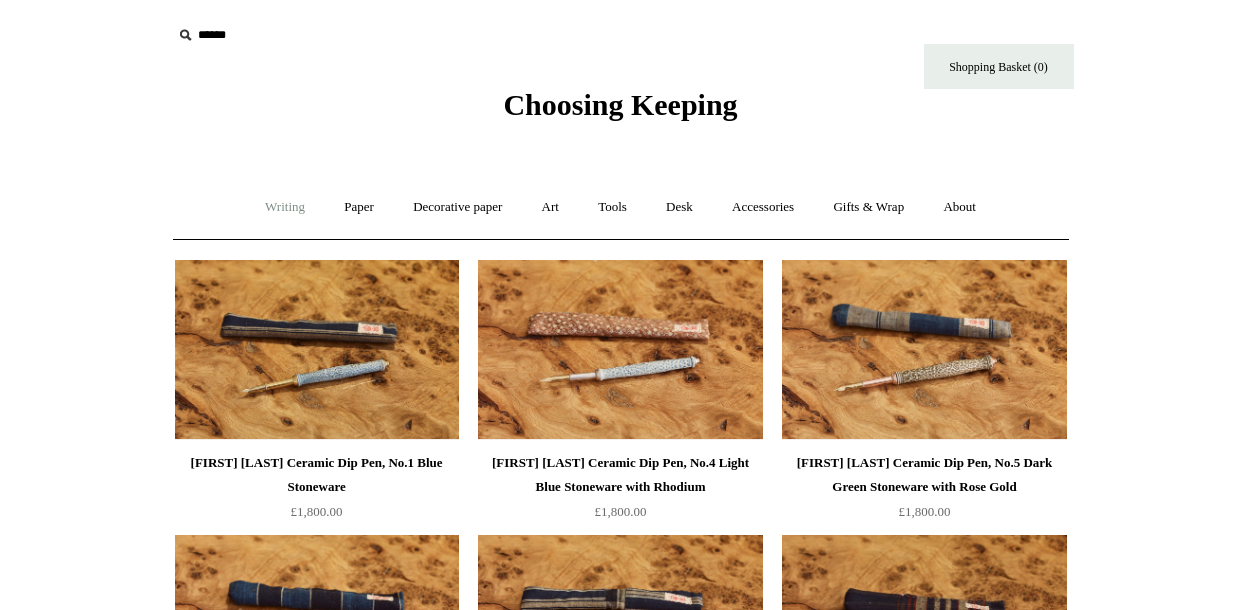 click on "Writing +" at bounding box center [285, 207] 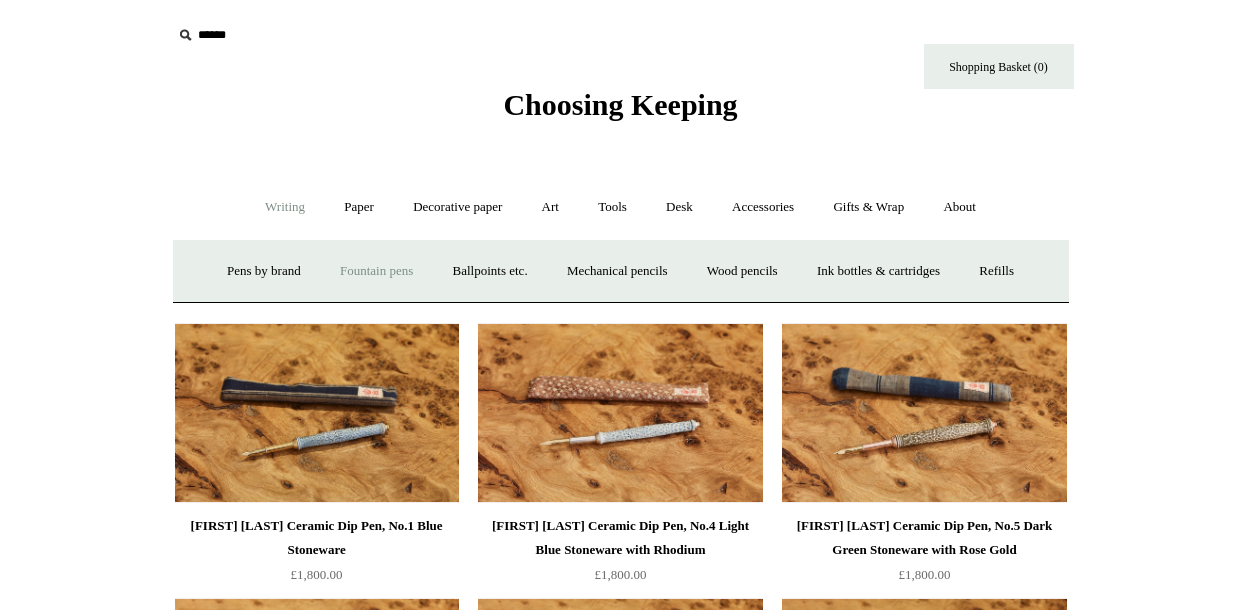 click on "Fountain pens +" at bounding box center (376, 271) 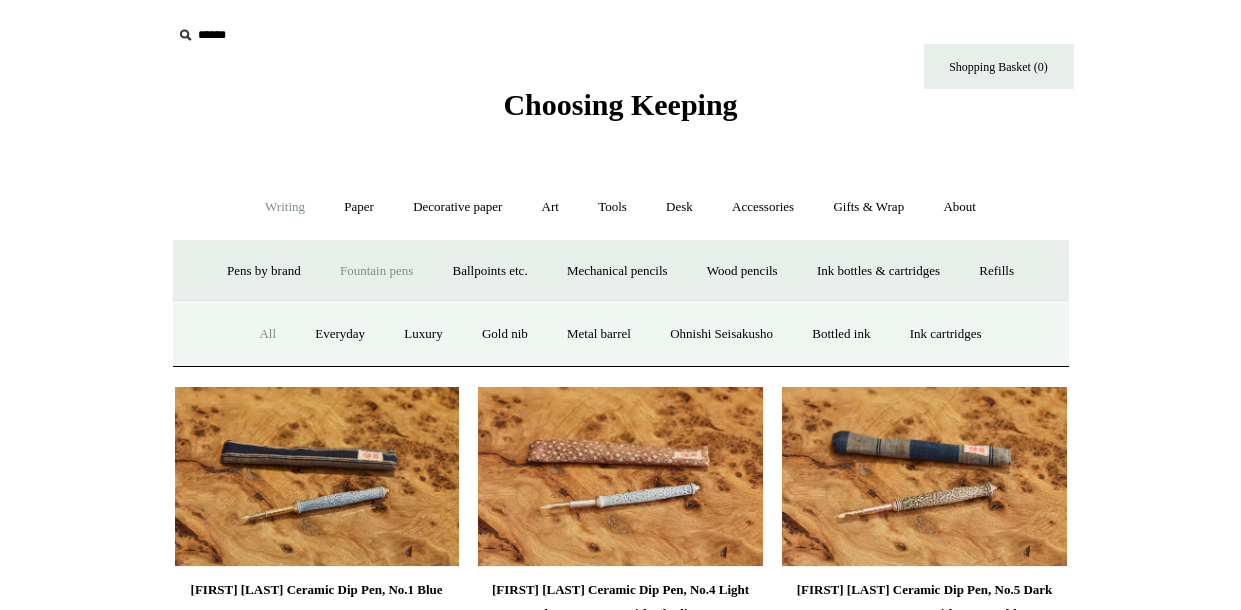 click on "All" at bounding box center (267, 334) 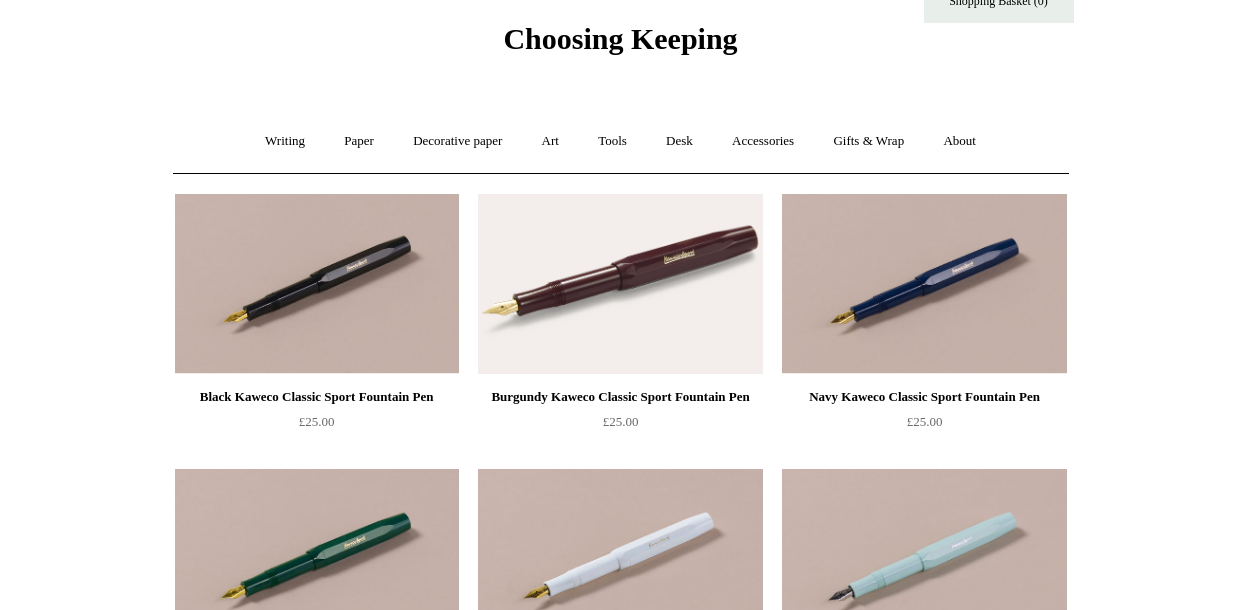 scroll, scrollTop: 0, scrollLeft: 0, axis: both 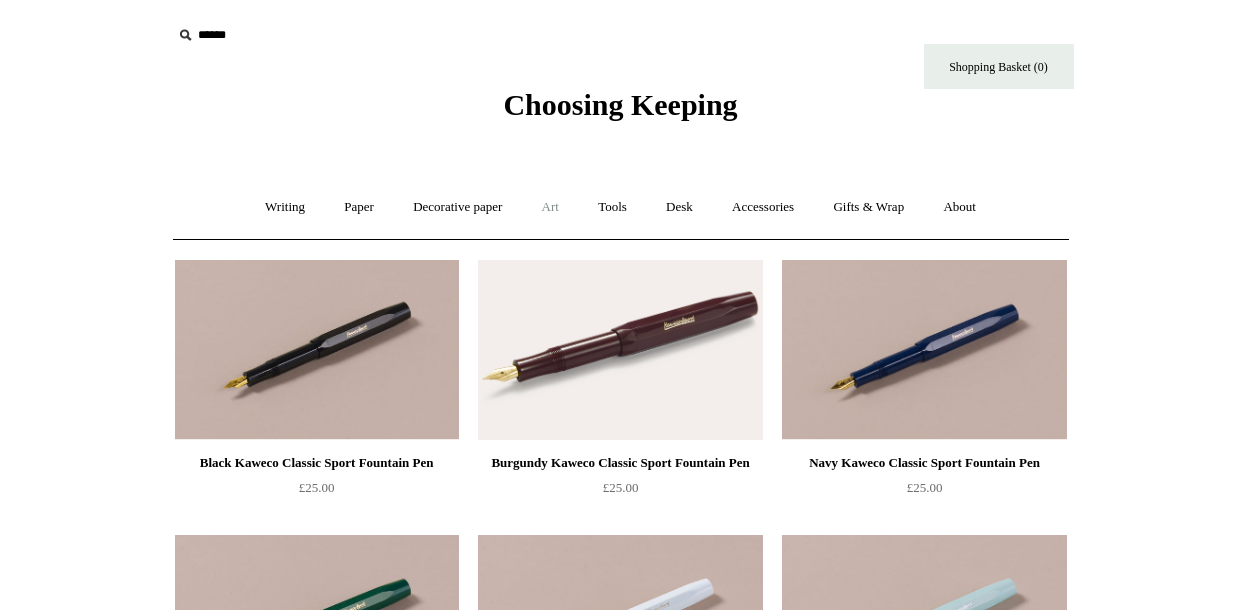 click on "Art +" at bounding box center [550, 207] 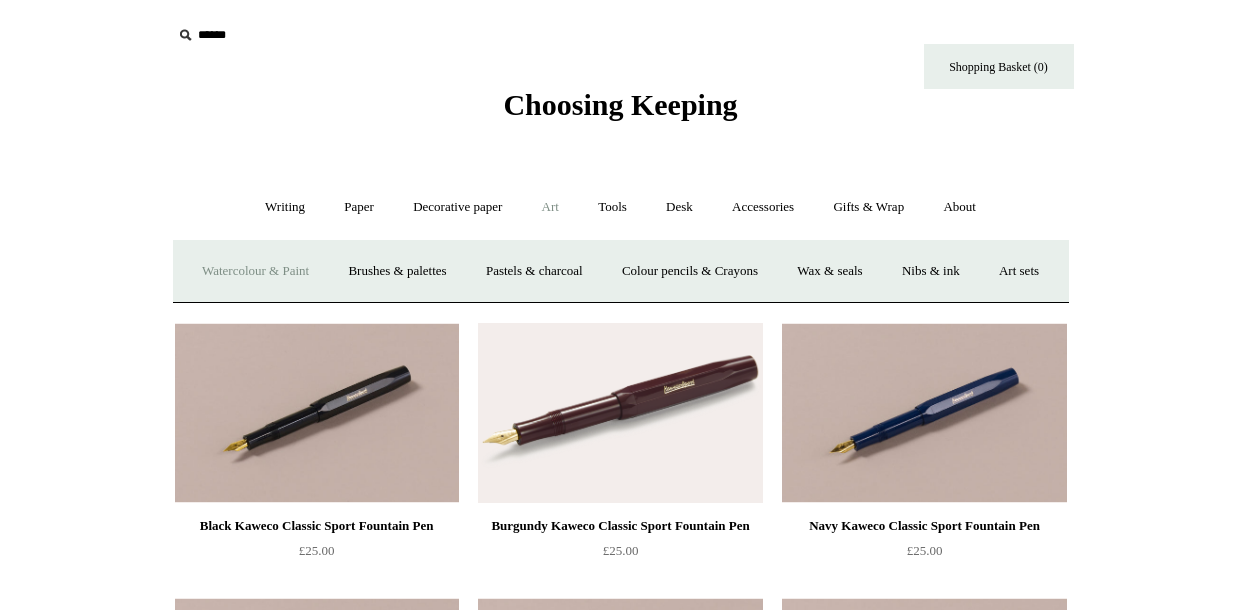 click on "Watercolour & Paint" at bounding box center [255, 271] 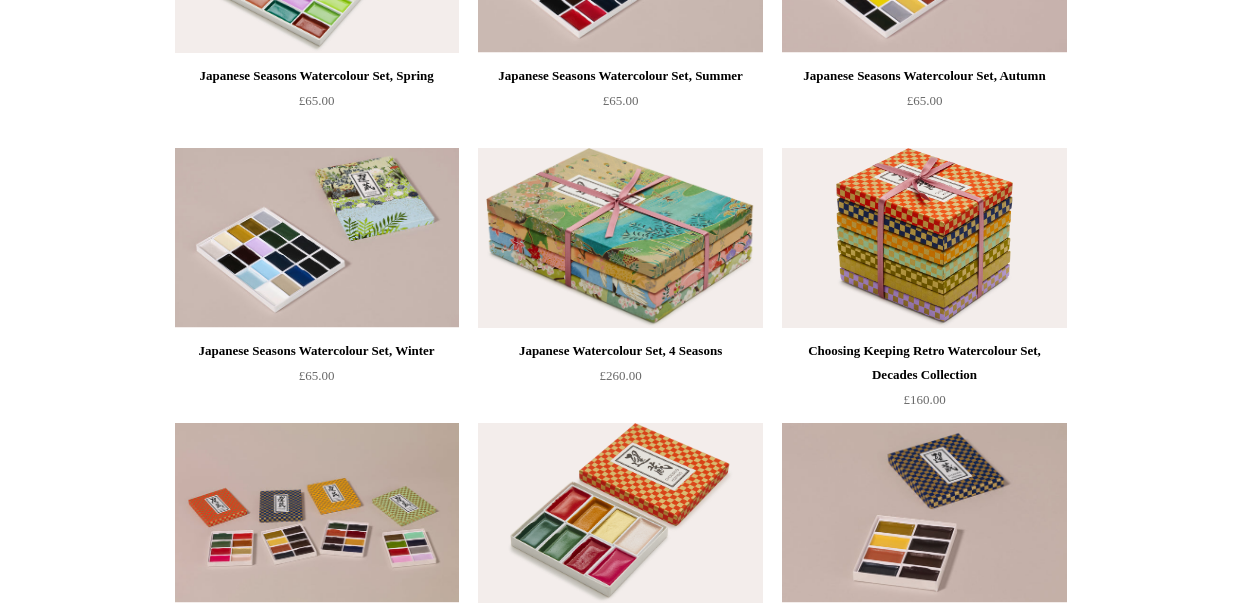 scroll, scrollTop: 0, scrollLeft: 0, axis: both 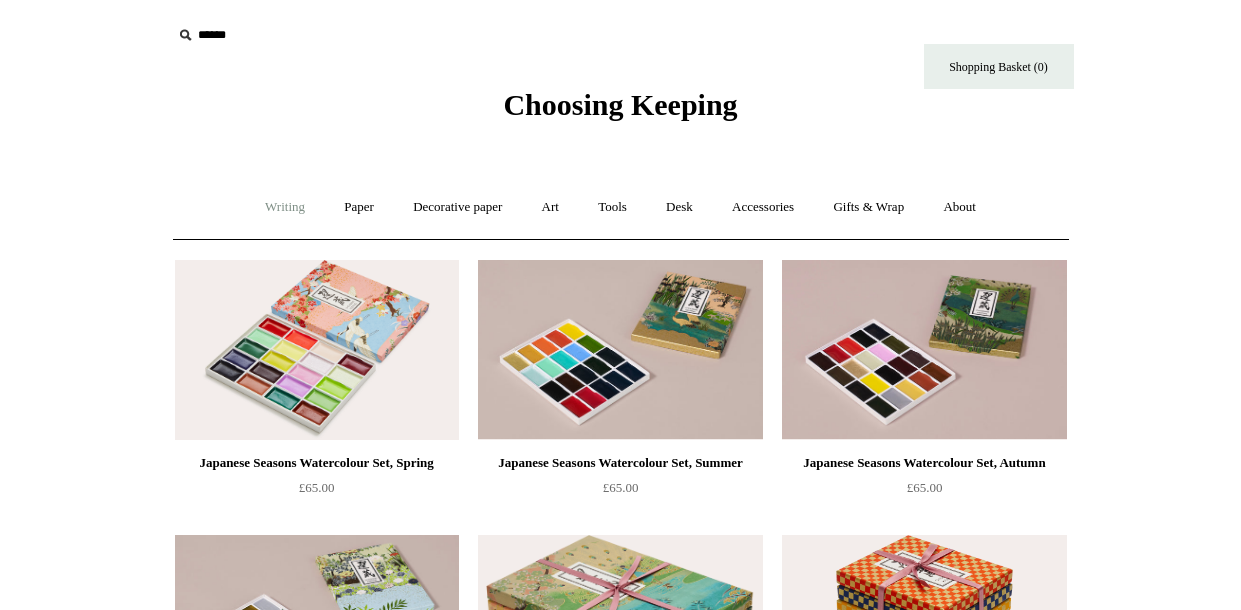 click on "Writing +" at bounding box center [285, 207] 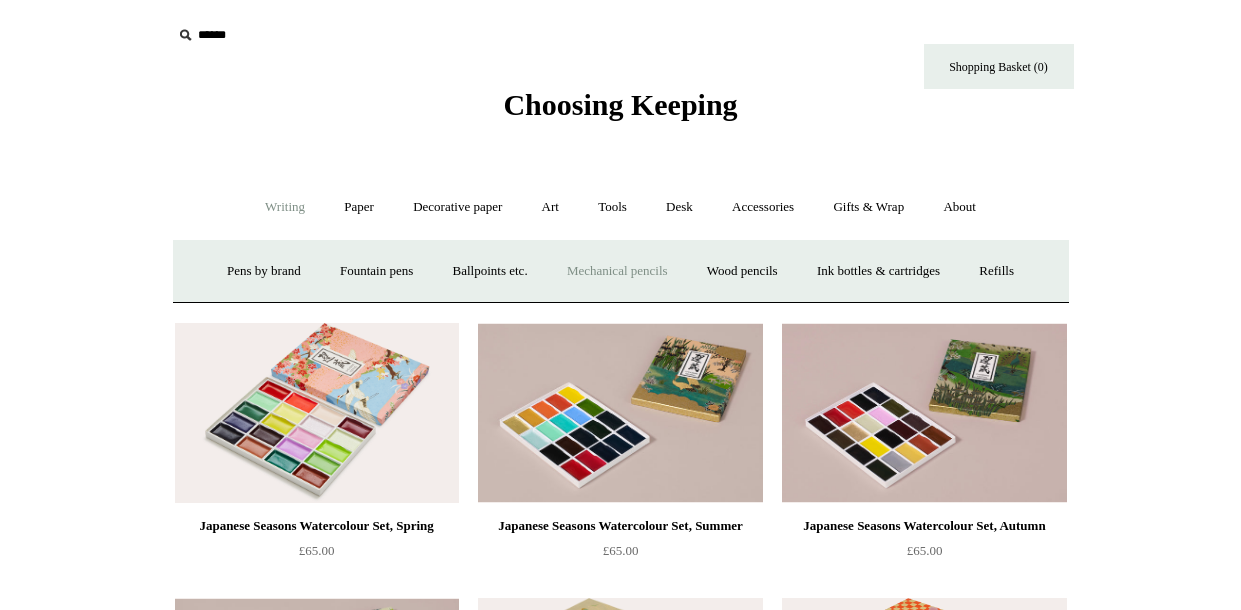 click on "Mechanical pencils +" at bounding box center [617, 271] 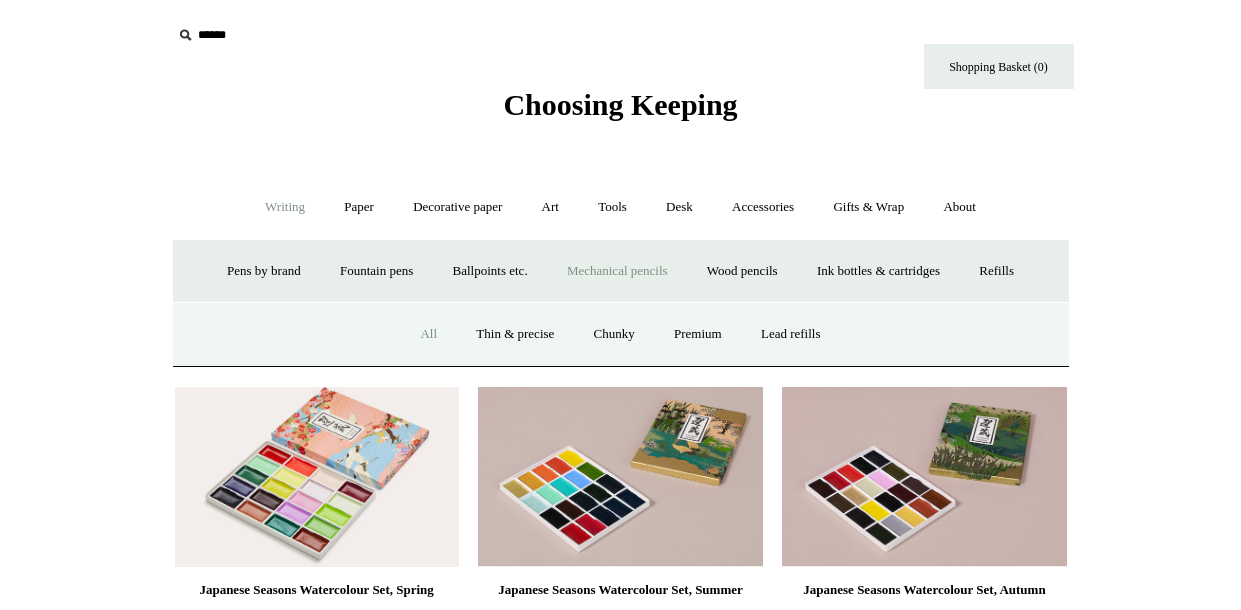 click on "All" at bounding box center [428, 334] 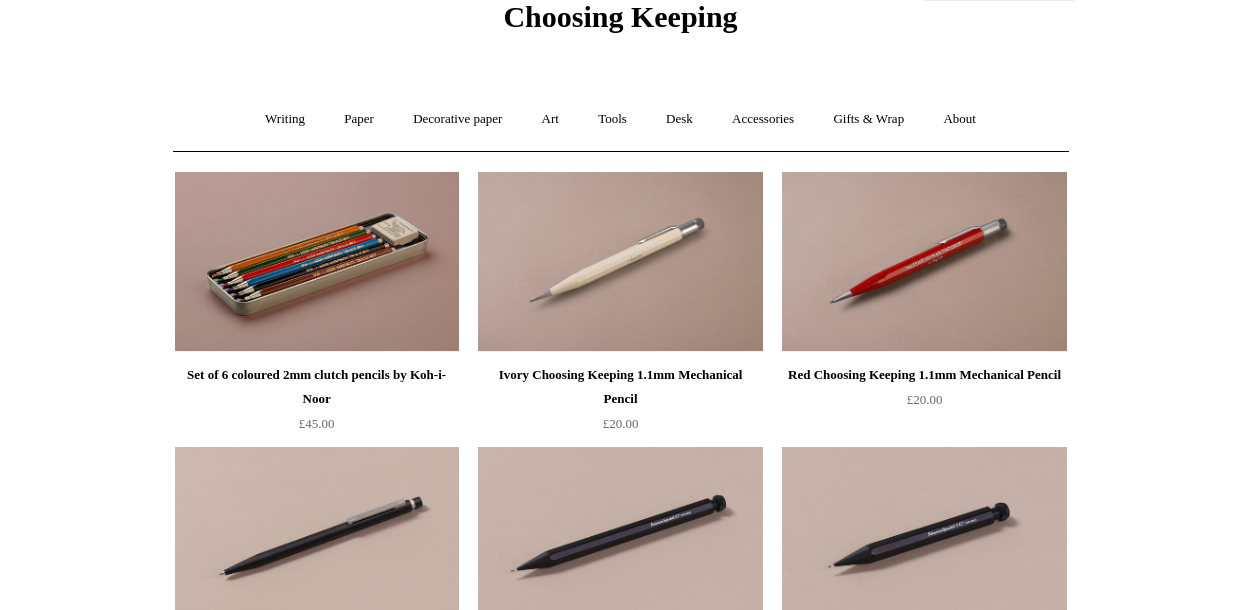 scroll, scrollTop: 0, scrollLeft: 0, axis: both 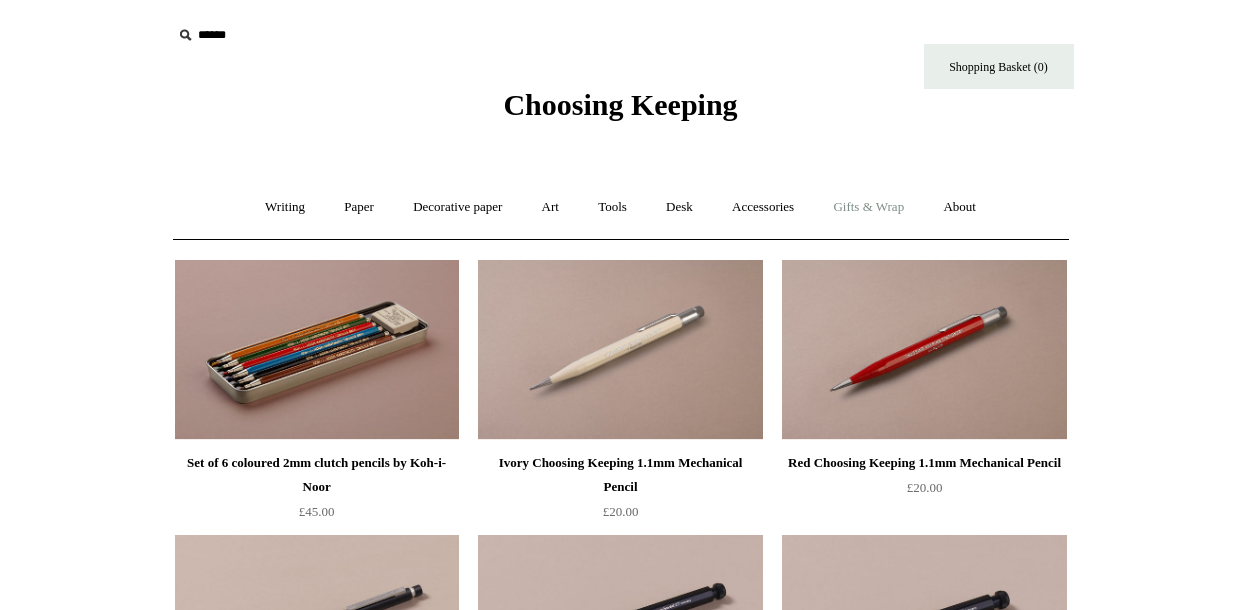 click on "Gifts & Wrap +" at bounding box center [868, 207] 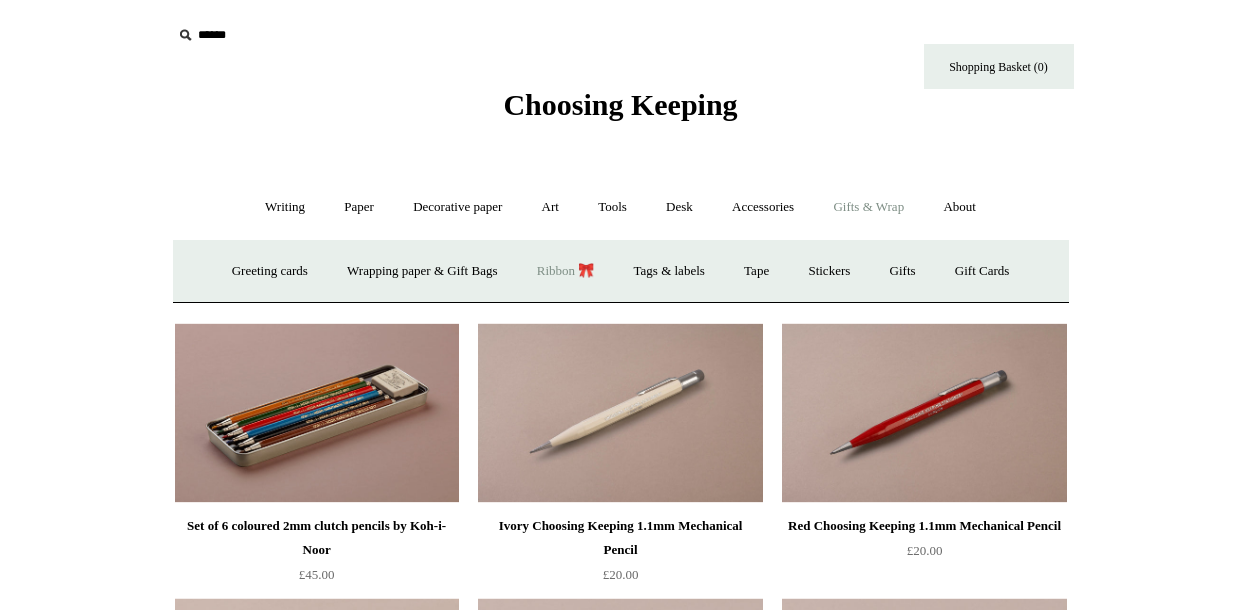 click on "Ribbon 🎀" at bounding box center [566, 271] 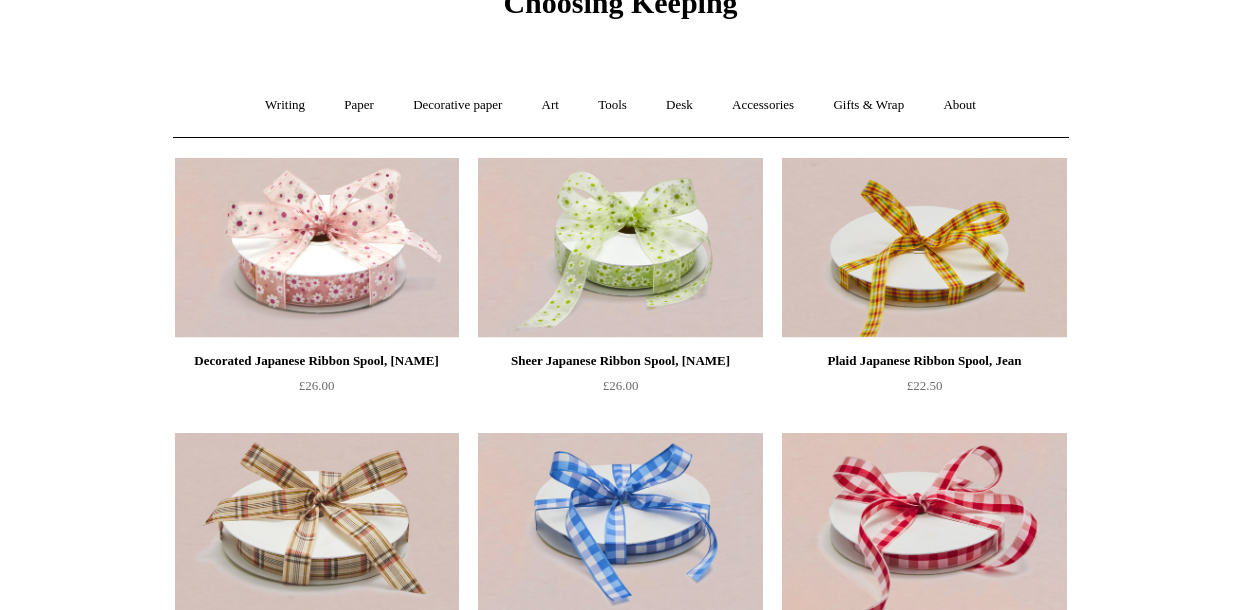 scroll, scrollTop: 80, scrollLeft: 0, axis: vertical 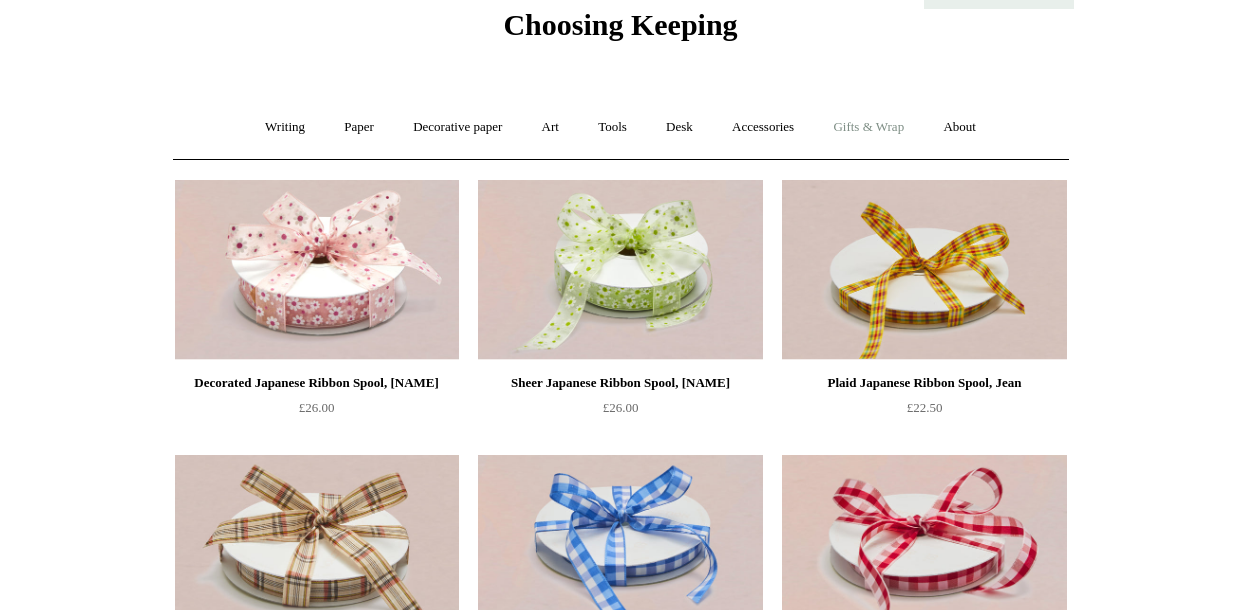 click on "Gifts & Wrap +" at bounding box center [868, 127] 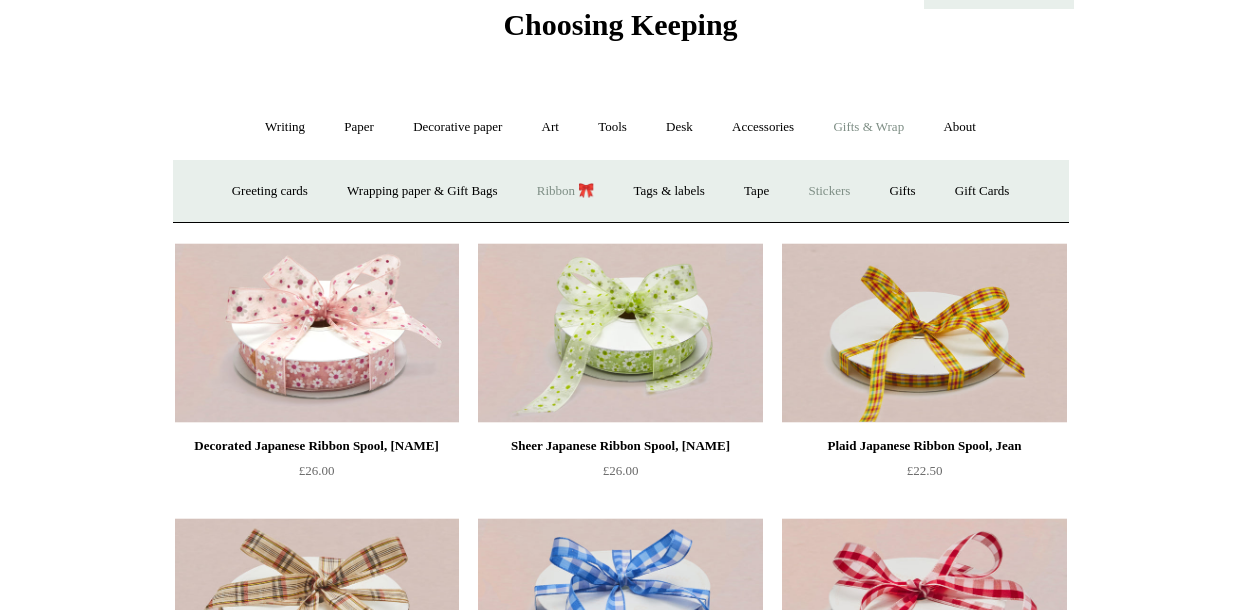 click on "Stickers" at bounding box center (829, 191) 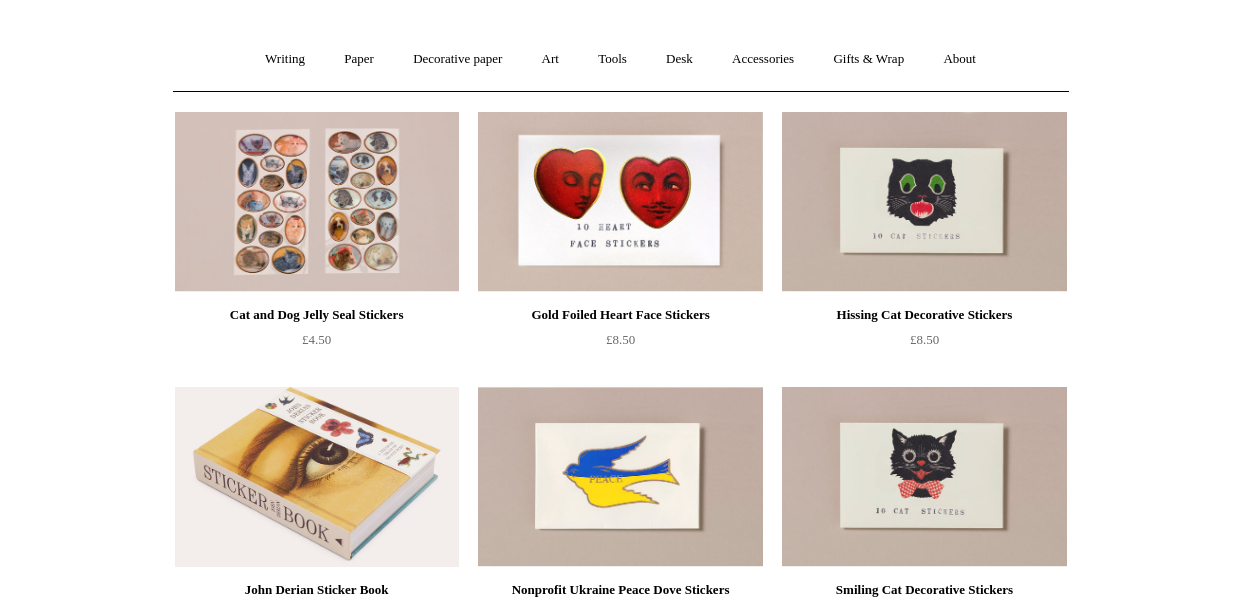 scroll, scrollTop: 0, scrollLeft: 0, axis: both 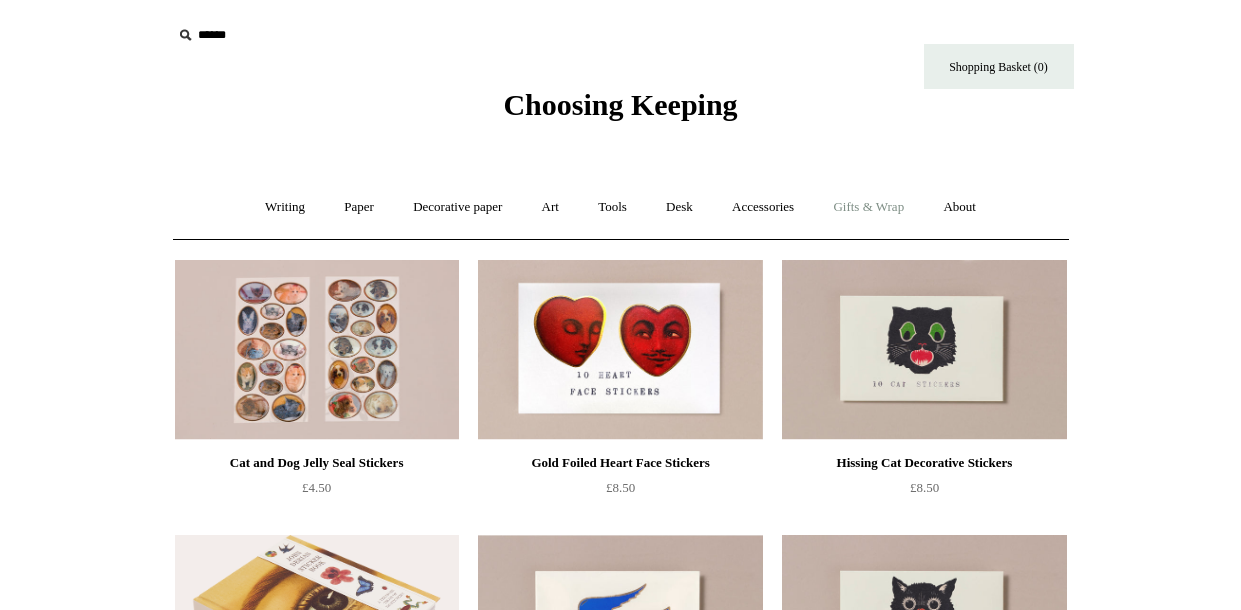 click on "Gifts & Wrap +" at bounding box center (868, 207) 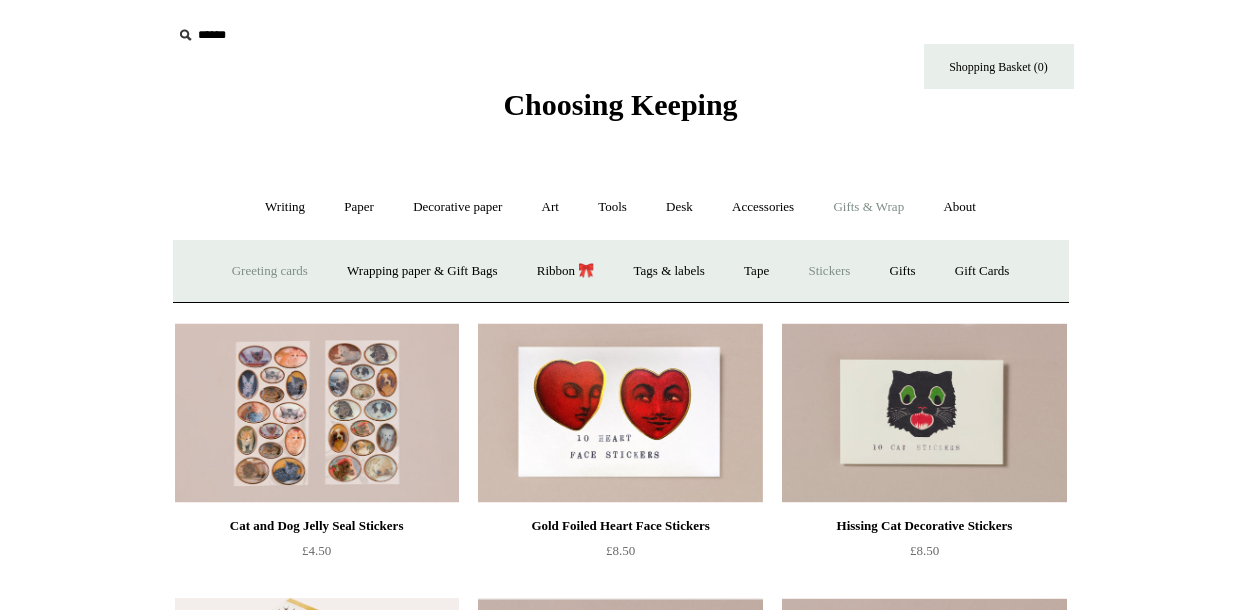 click on "Greeting cards +" at bounding box center (270, 271) 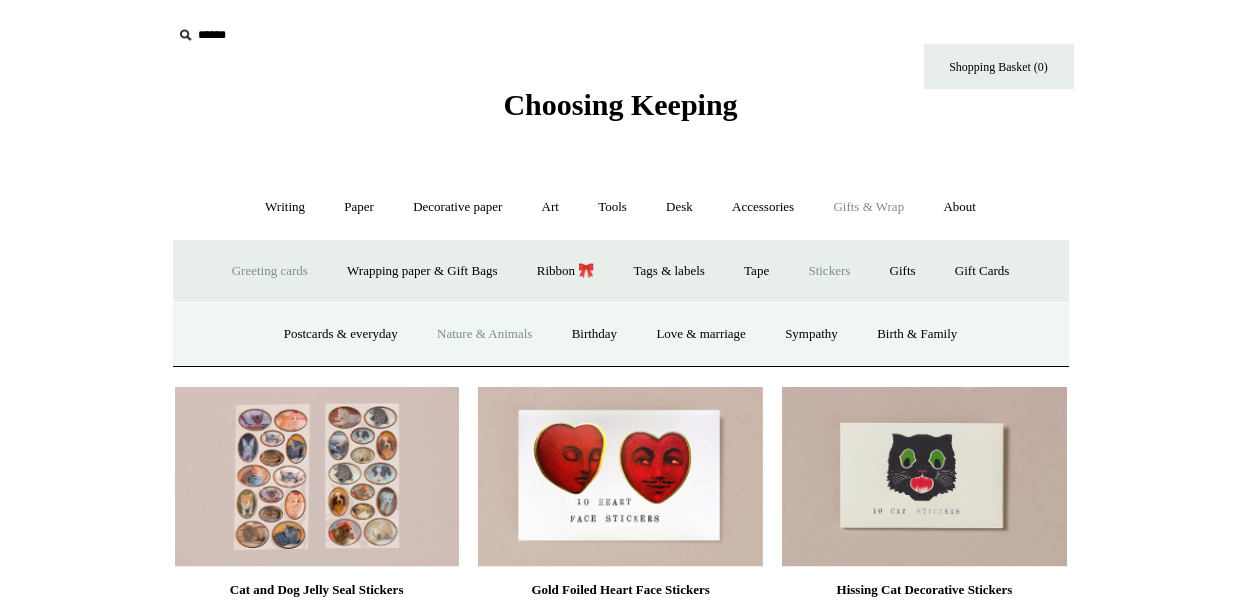 click on "Nature & Animals" at bounding box center [484, 334] 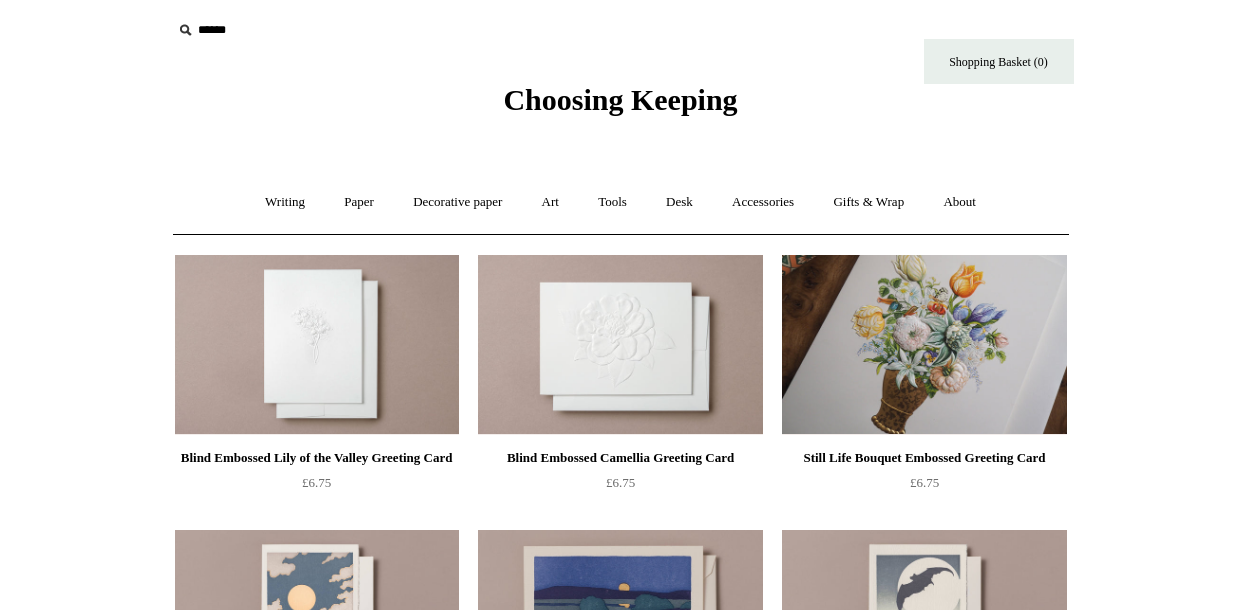 scroll, scrollTop: 0, scrollLeft: 0, axis: both 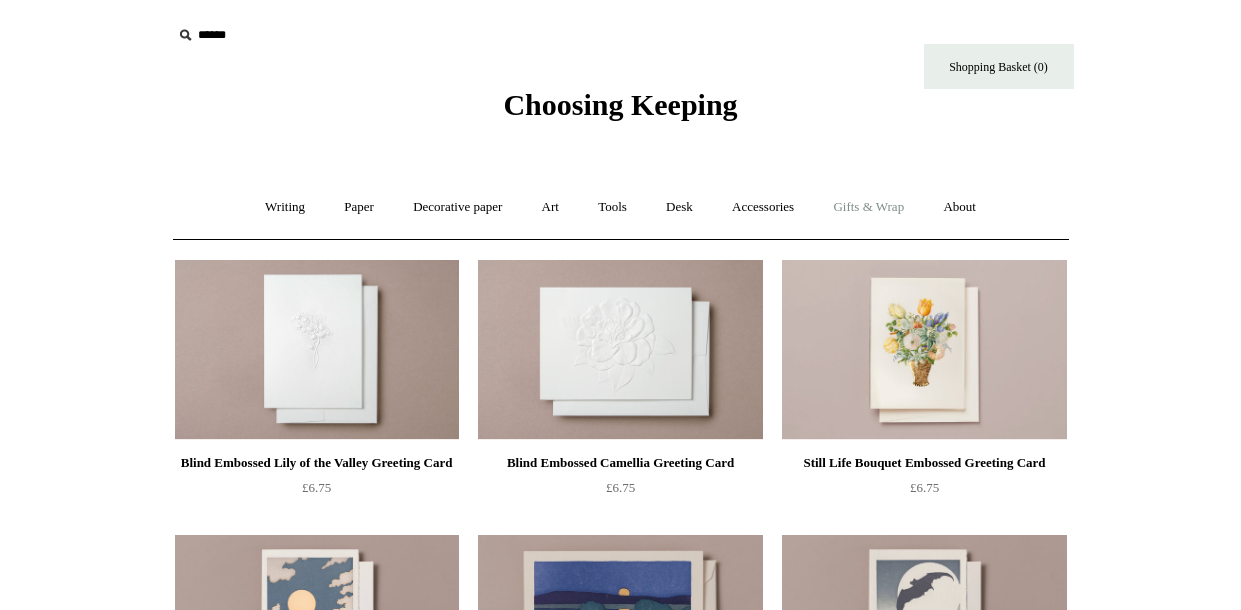 click on "Gifts & Wrap +" at bounding box center (868, 207) 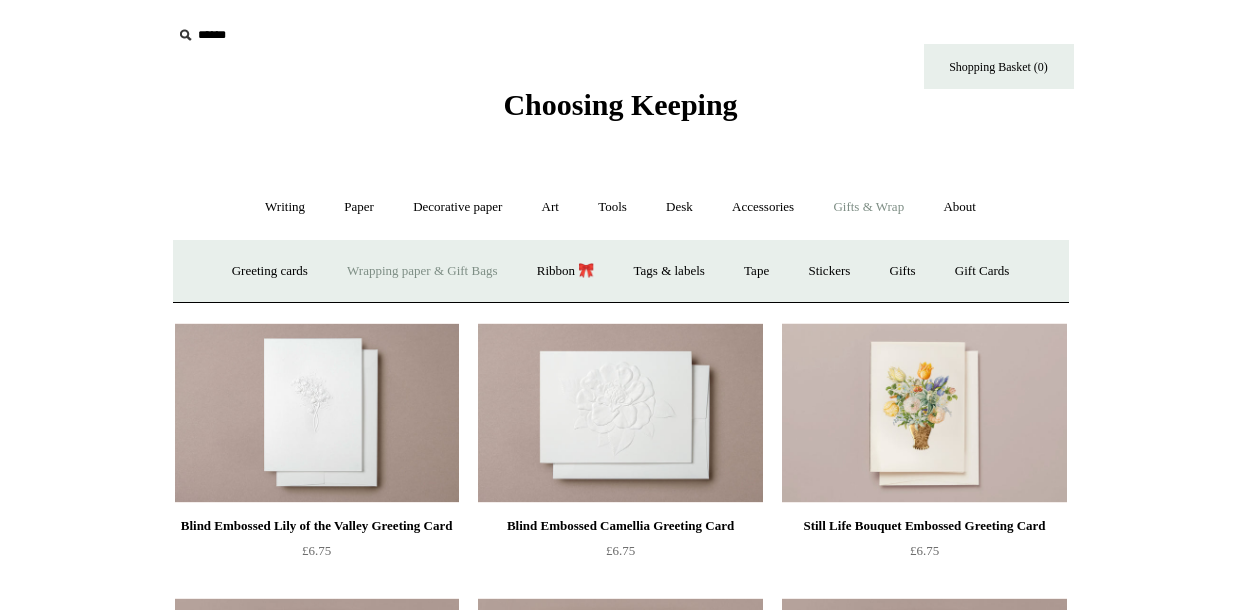 click on "Wrapping paper & Gift Bags" at bounding box center [422, 271] 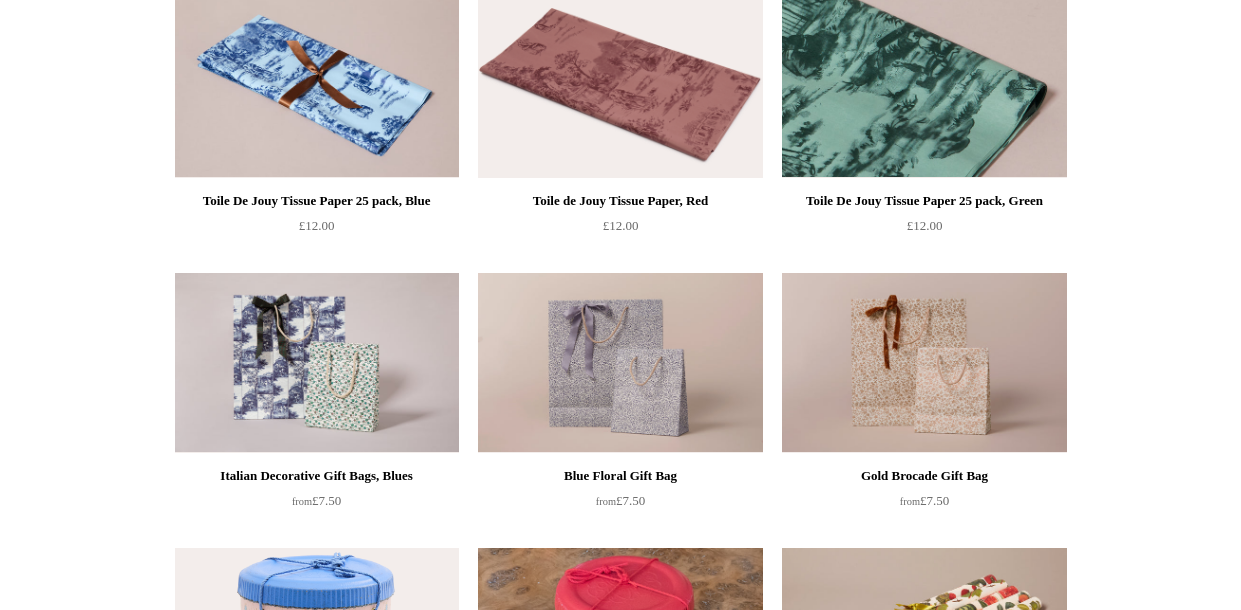 scroll, scrollTop: 0, scrollLeft: 0, axis: both 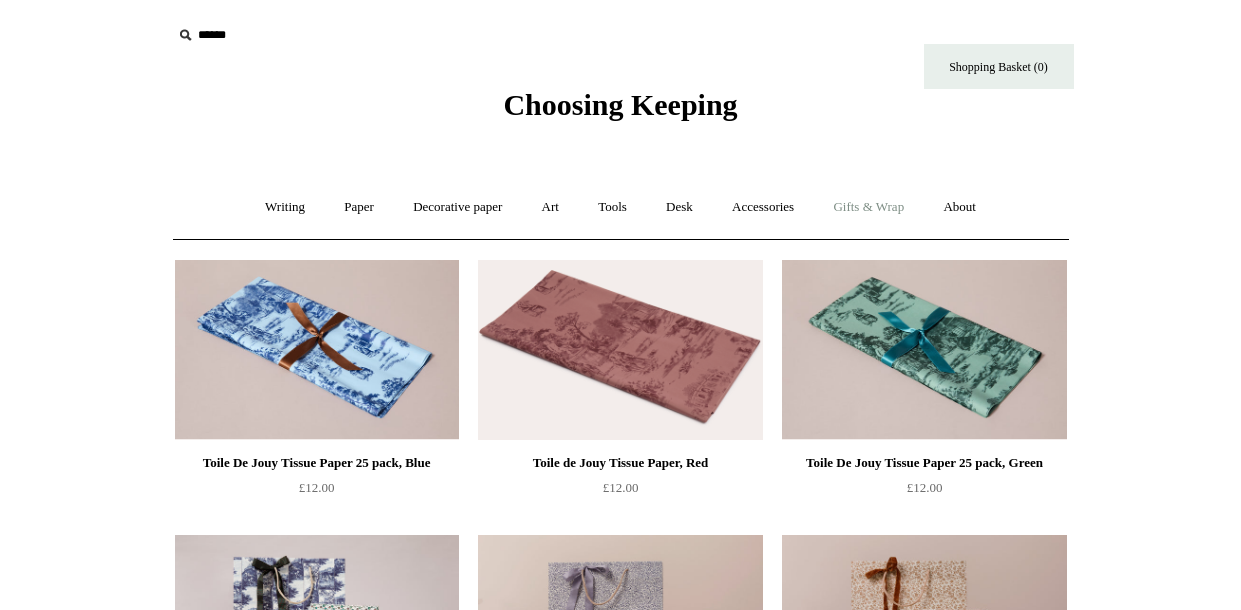 click on "Gifts & Wrap +" at bounding box center (868, 207) 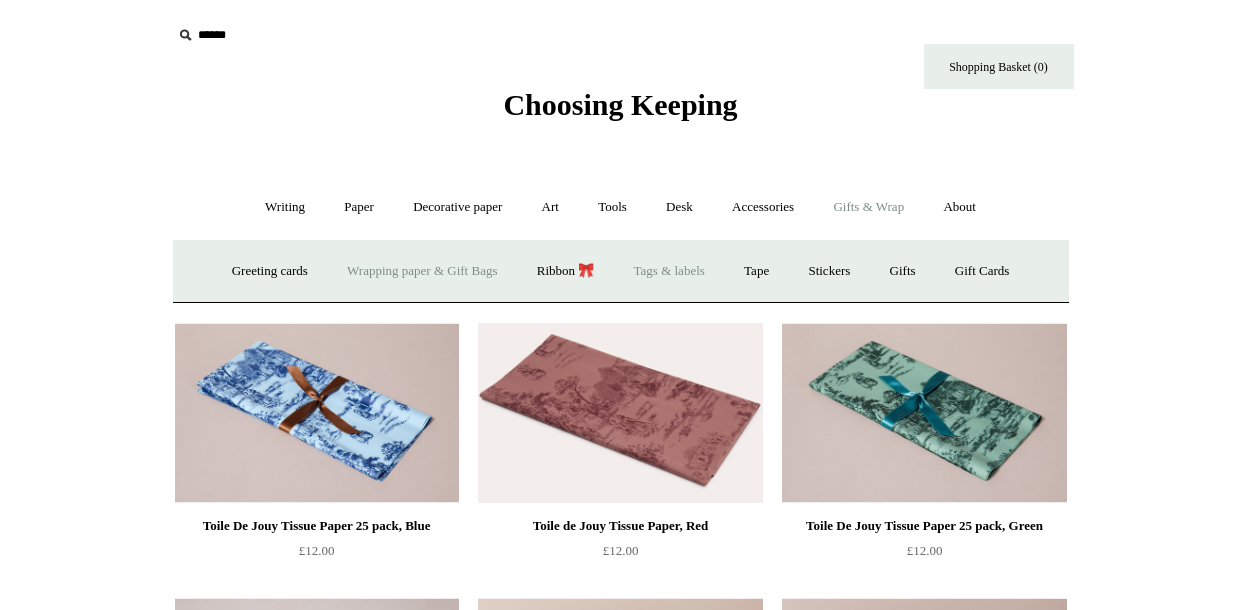 click on "Tags & labels" at bounding box center [669, 271] 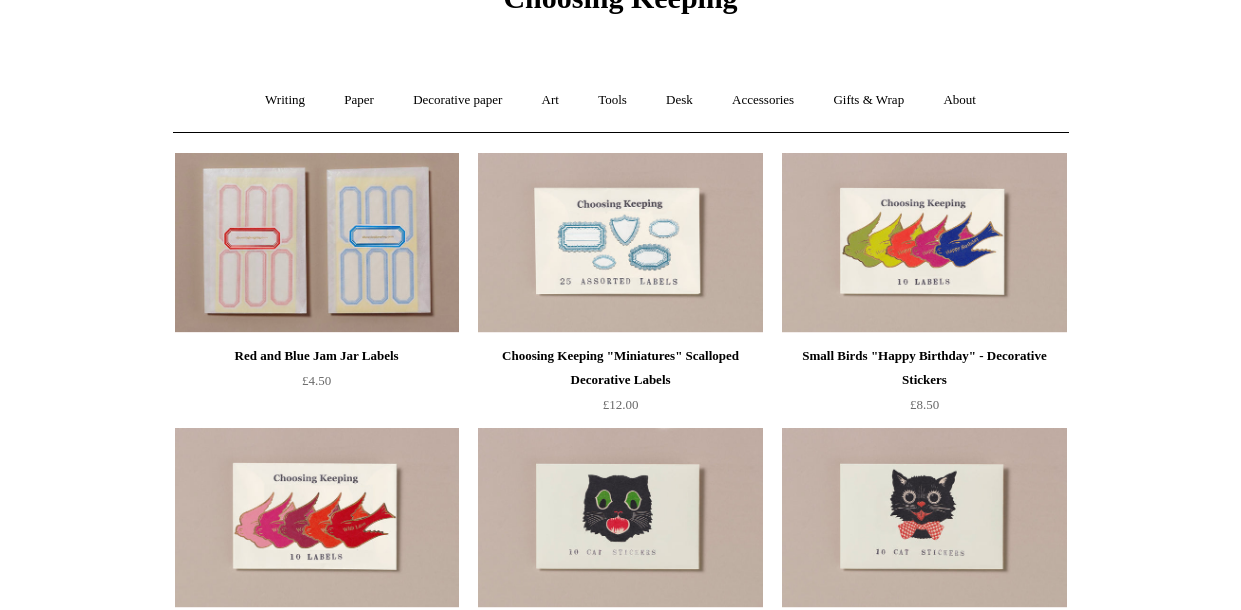 scroll, scrollTop: 0, scrollLeft: 0, axis: both 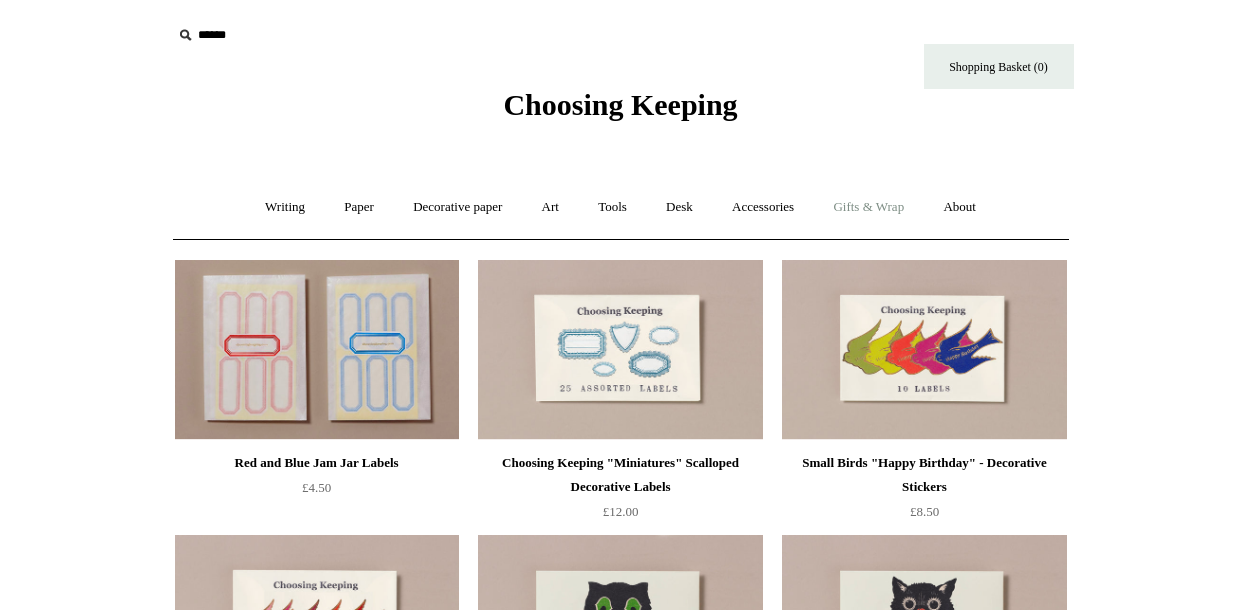 click on "Gifts & Wrap +" at bounding box center (868, 207) 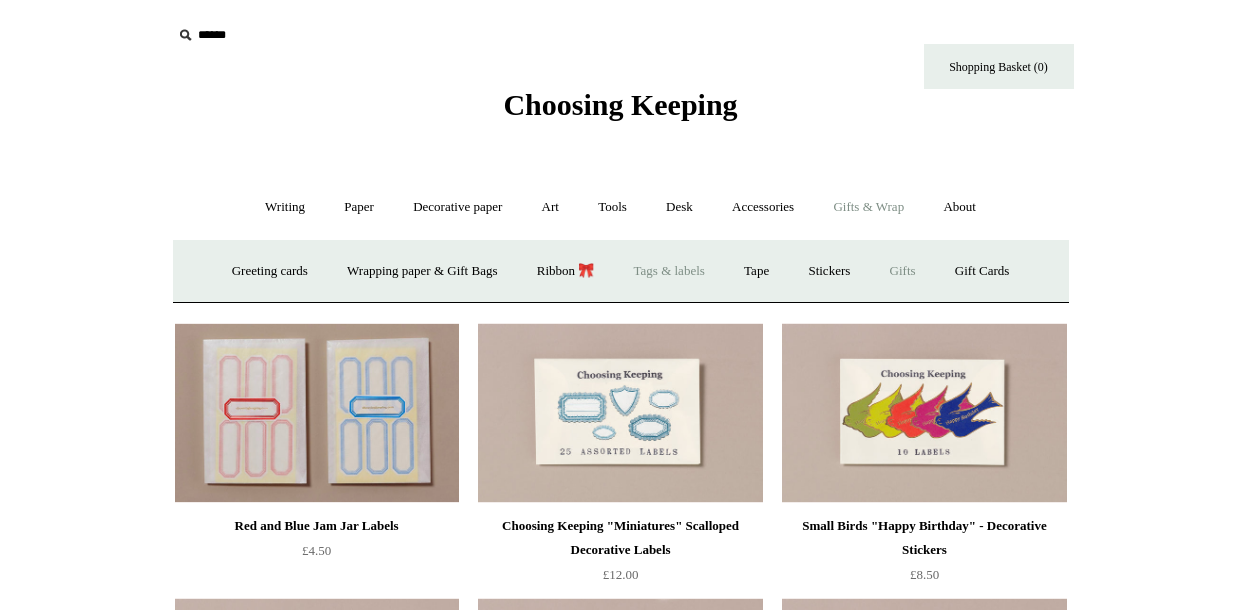 click on "Gifts +" at bounding box center [903, 271] 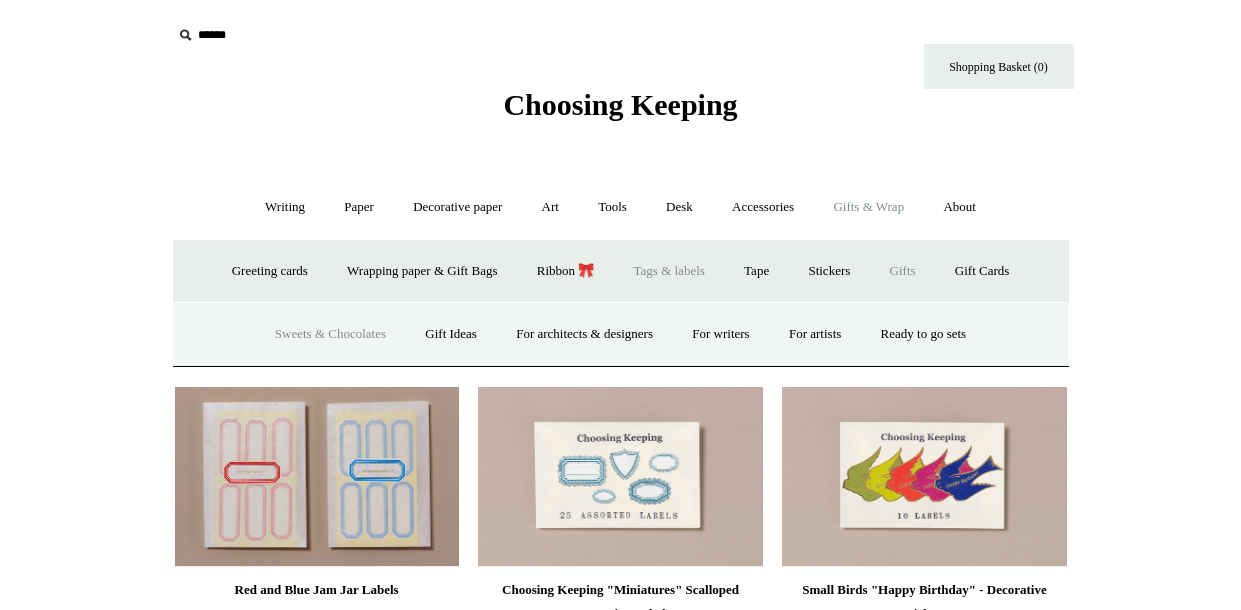 click on "Sweets & Chocolates" at bounding box center [330, 334] 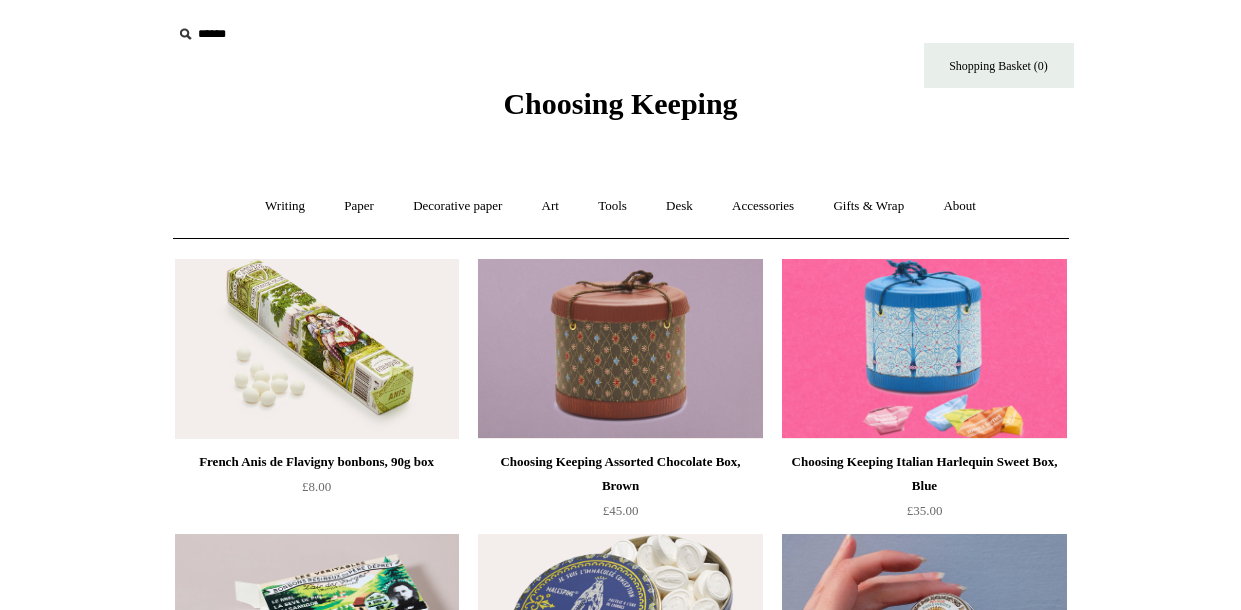 scroll, scrollTop: 0, scrollLeft: 0, axis: both 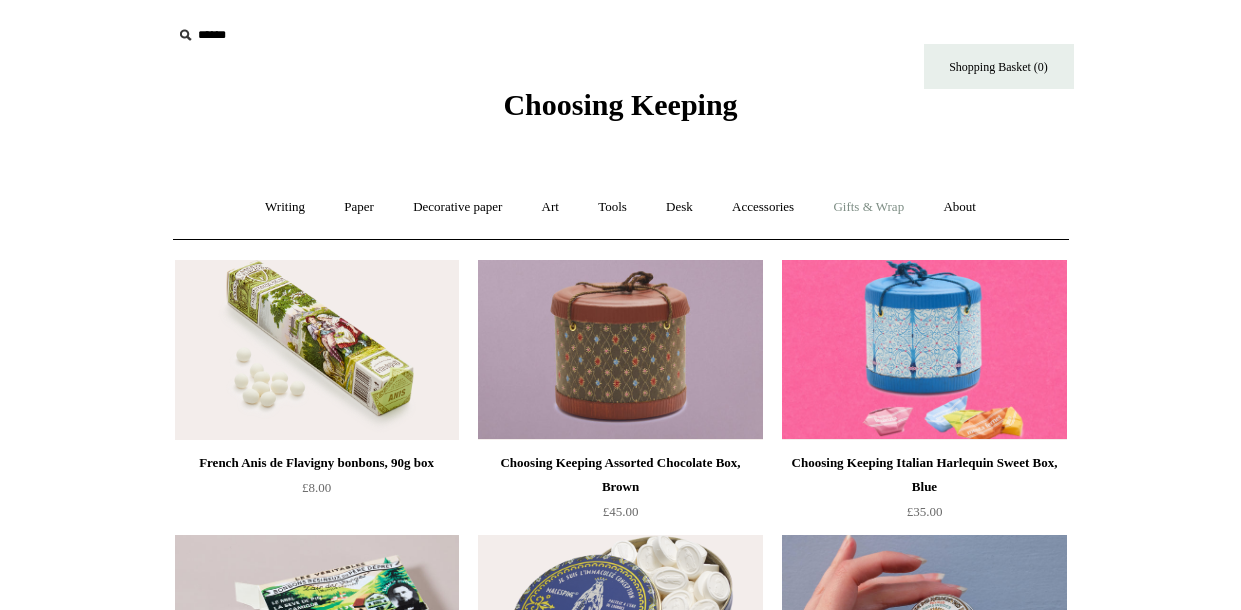 click on "Gifts & Wrap +" at bounding box center (868, 207) 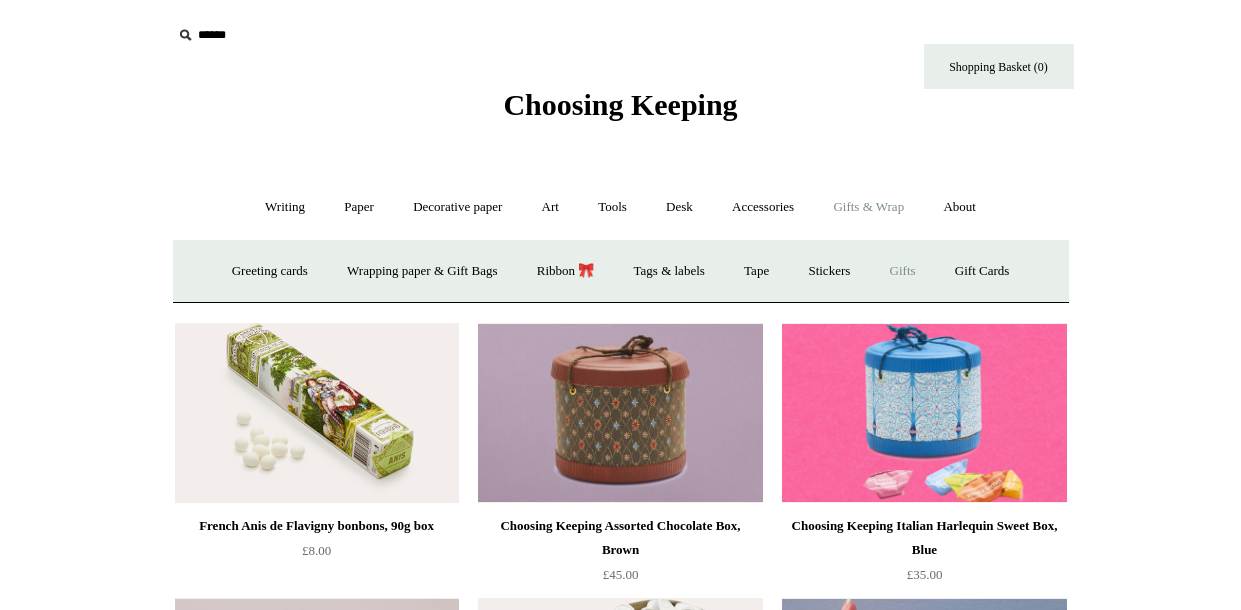 click on "Gifts +" at bounding box center (903, 271) 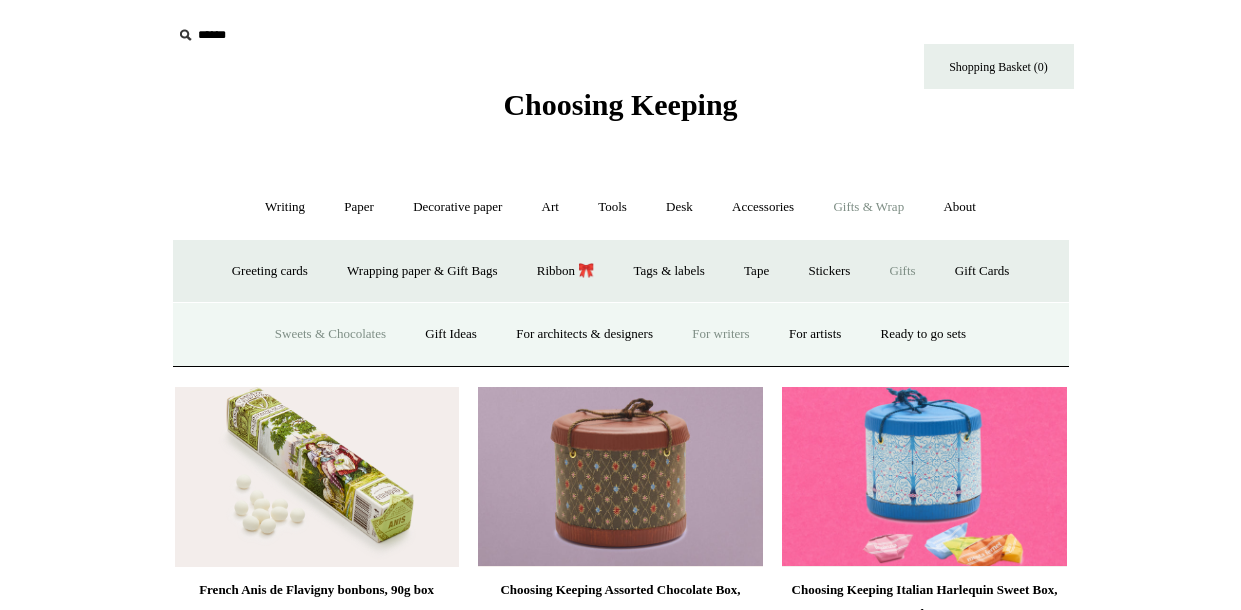 click on "For writers" at bounding box center [720, 334] 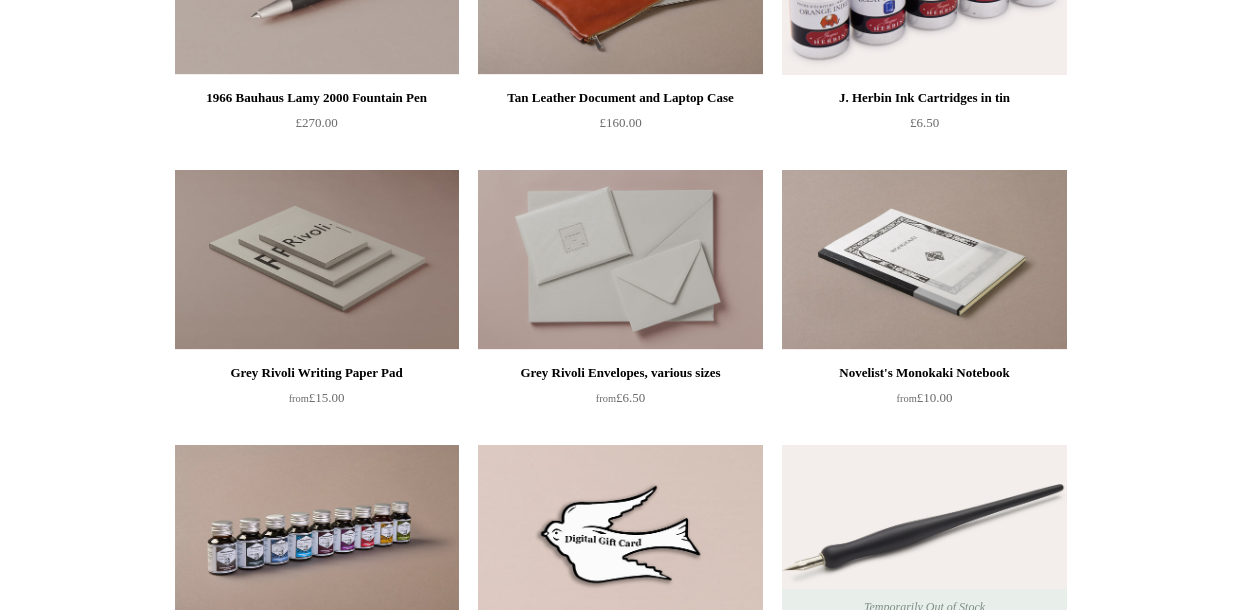 scroll, scrollTop: 0, scrollLeft: 0, axis: both 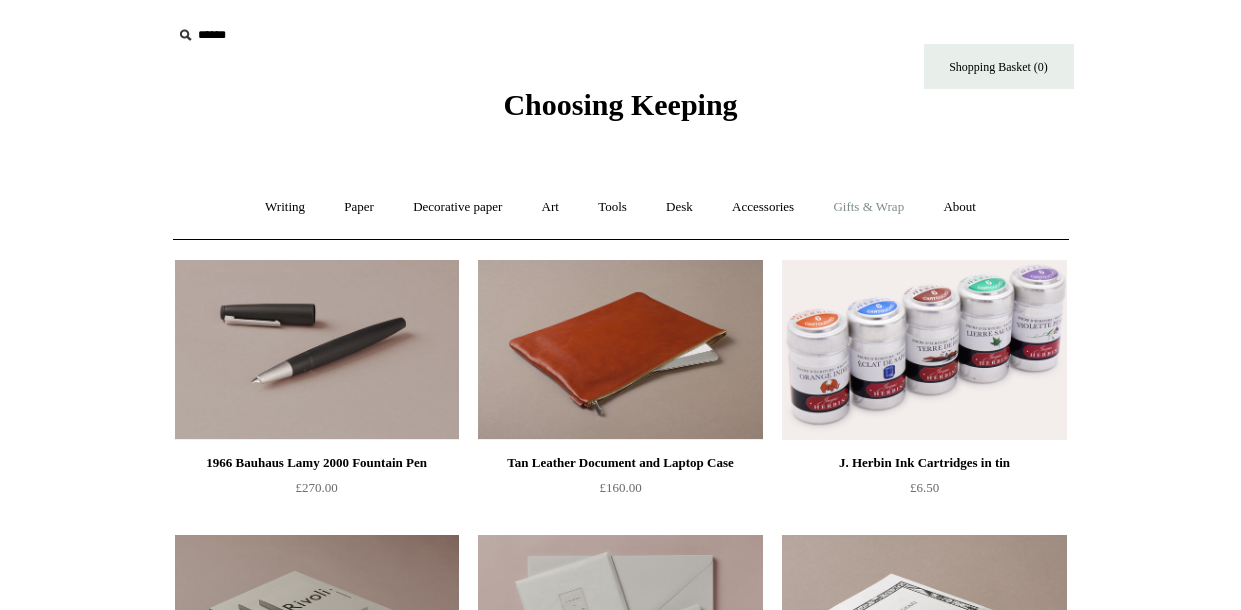 click on "Gifts & Wrap +" at bounding box center [868, 207] 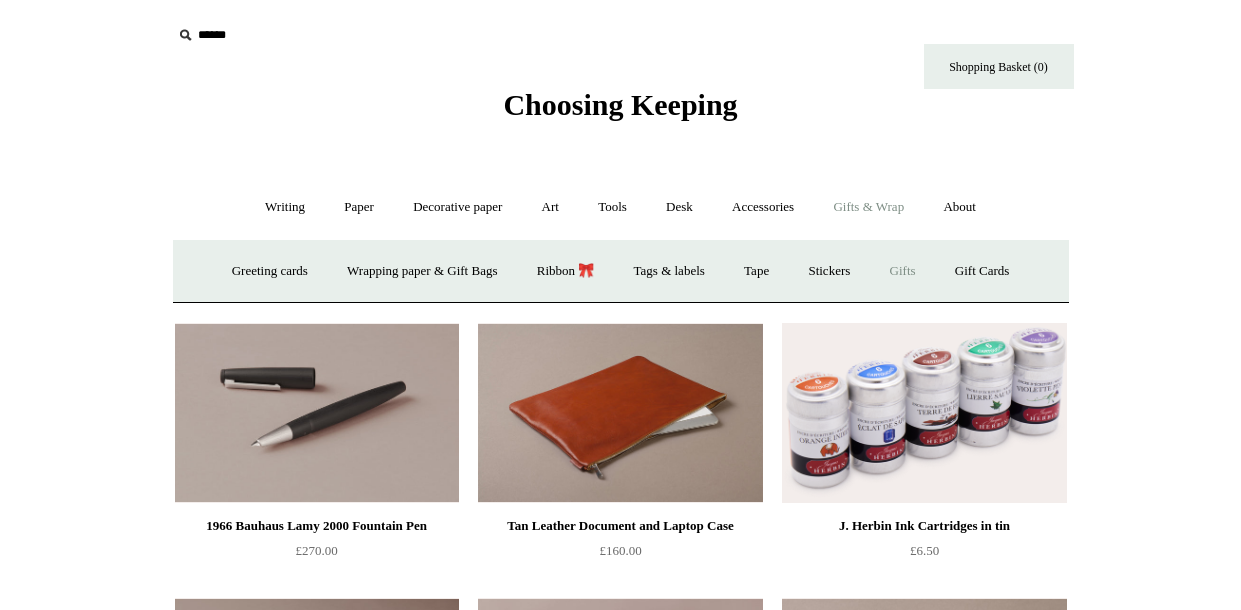click on "Gifts +" at bounding box center (903, 271) 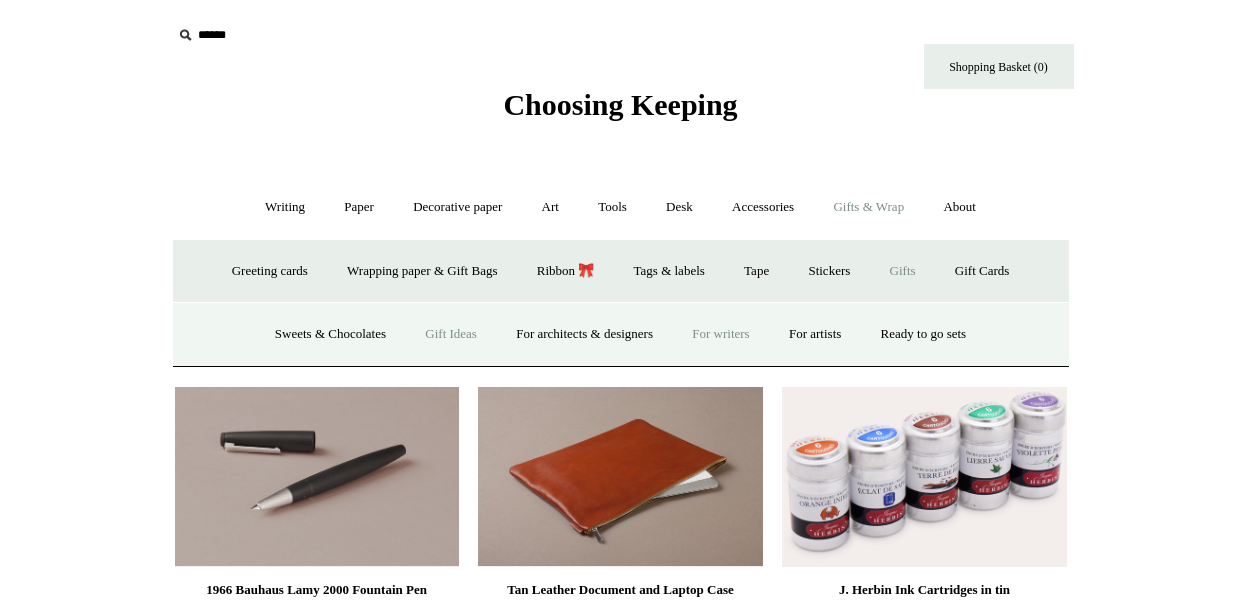 click on "Gift Ideas" at bounding box center (451, 334) 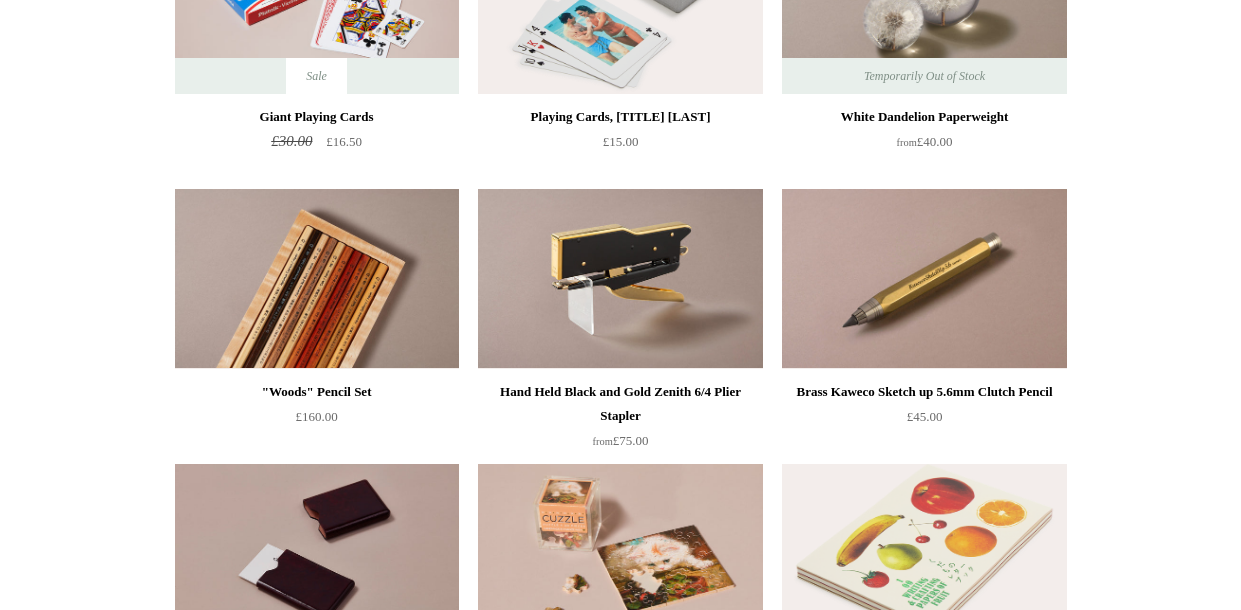 scroll, scrollTop: 0, scrollLeft: 0, axis: both 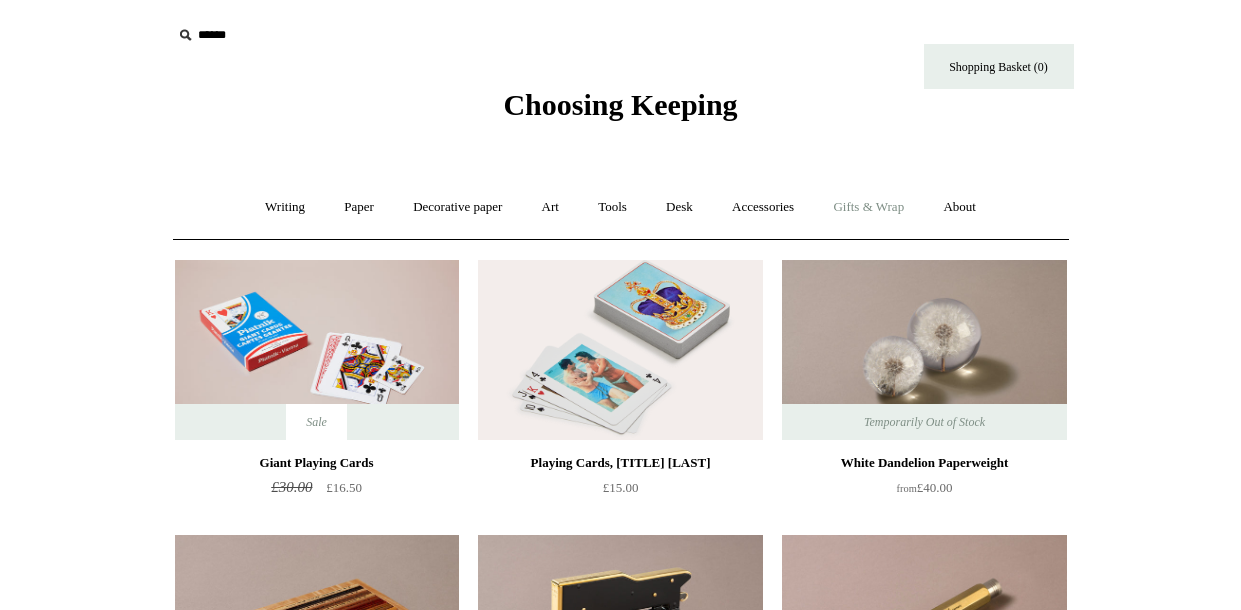 click on "Gifts & Wrap +" at bounding box center (868, 207) 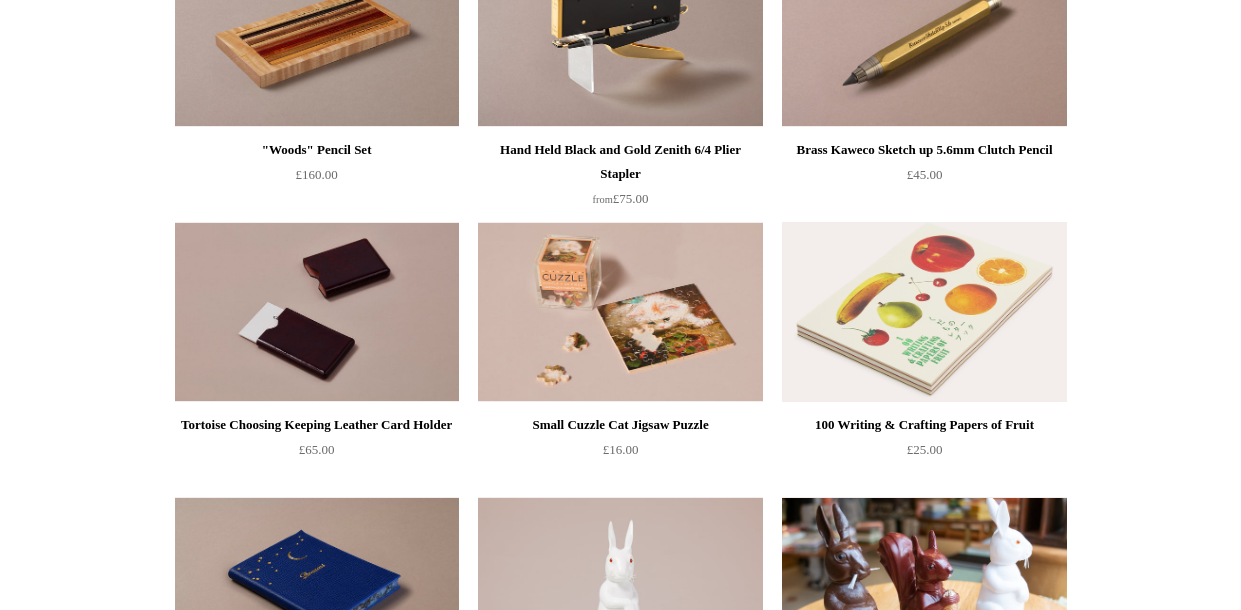 scroll, scrollTop: 0, scrollLeft: 0, axis: both 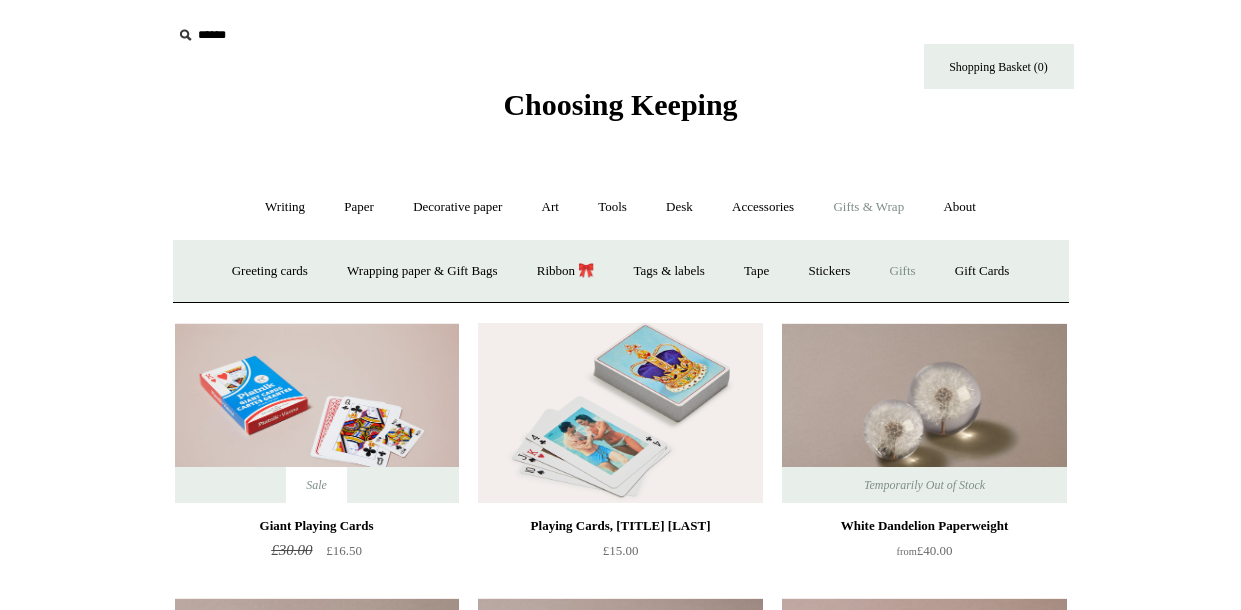 click on "Gifts +" at bounding box center [903, 271] 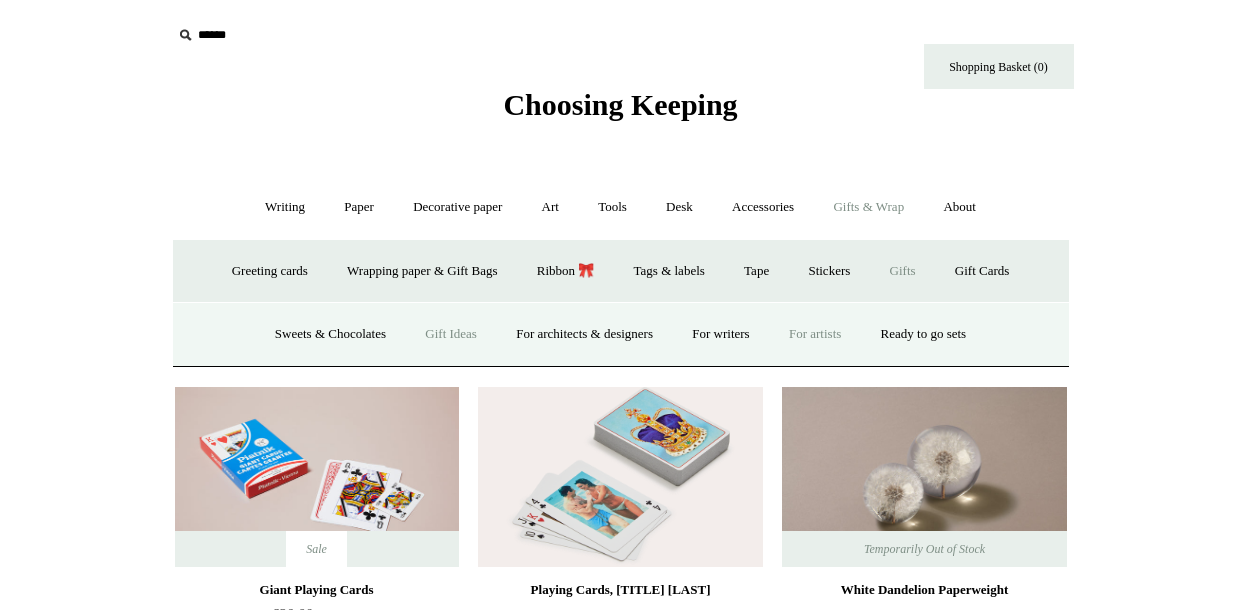 click on "For artists" at bounding box center [815, 334] 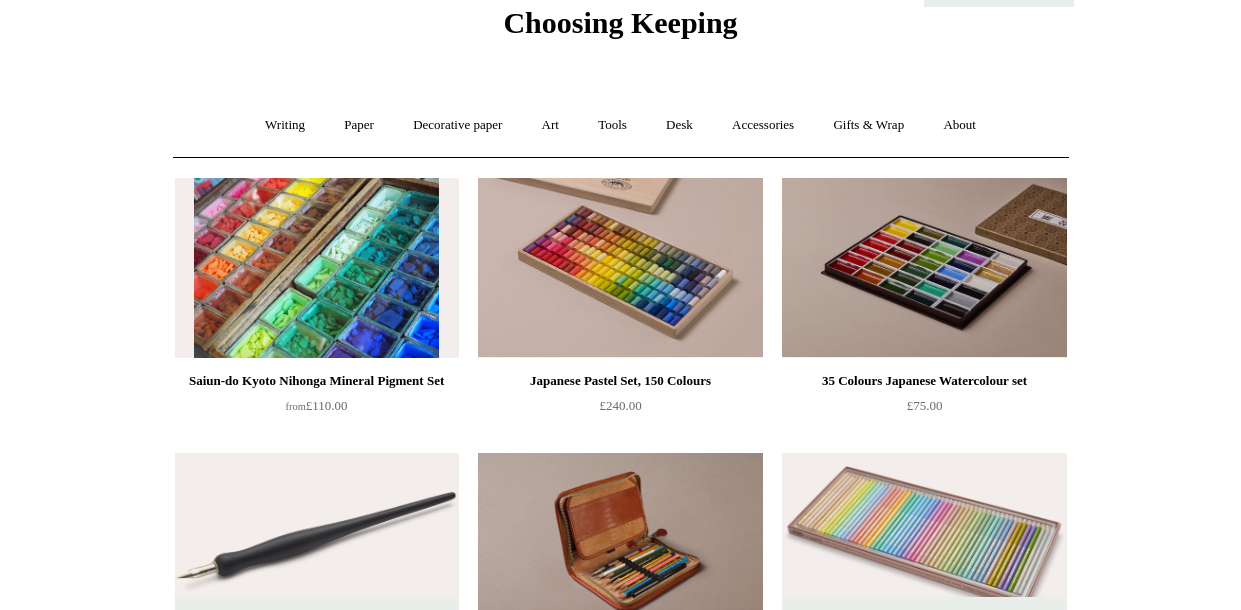 scroll, scrollTop: 0, scrollLeft: 0, axis: both 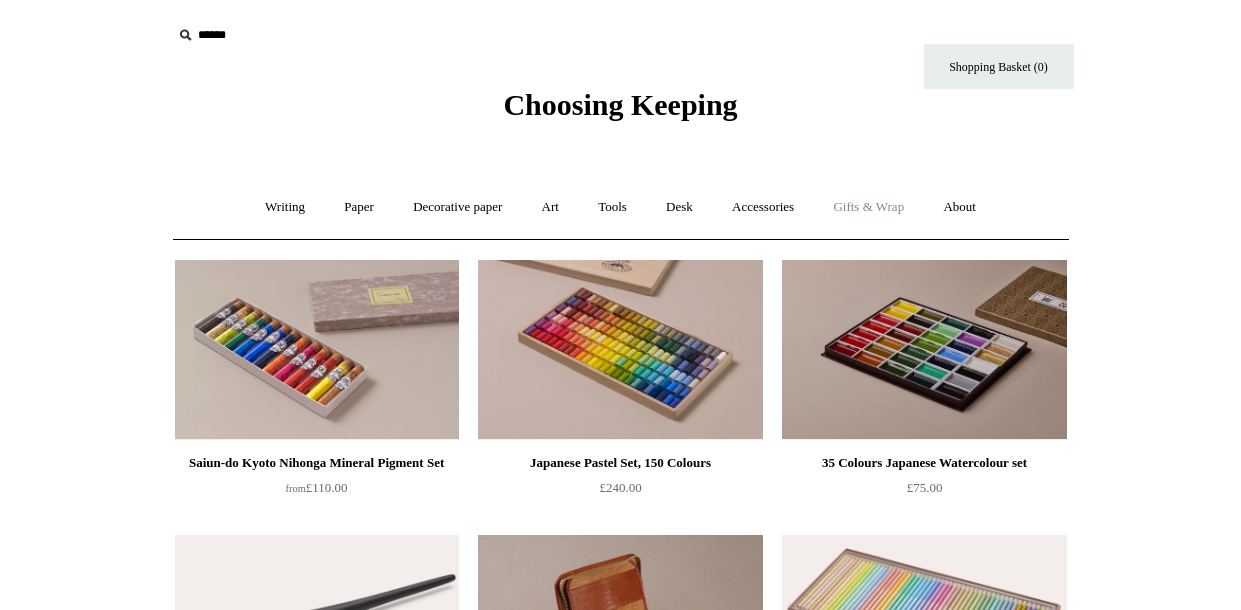 click on "Gifts & Wrap +" at bounding box center (868, 207) 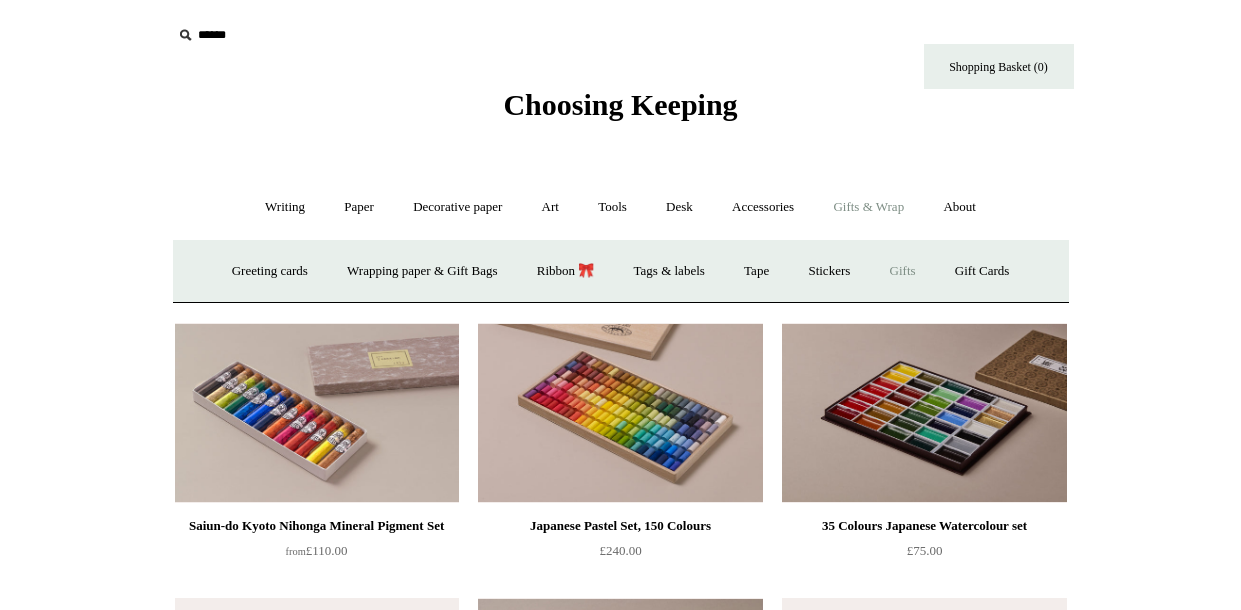 click on "Gifts +" at bounding box center (903, 271) 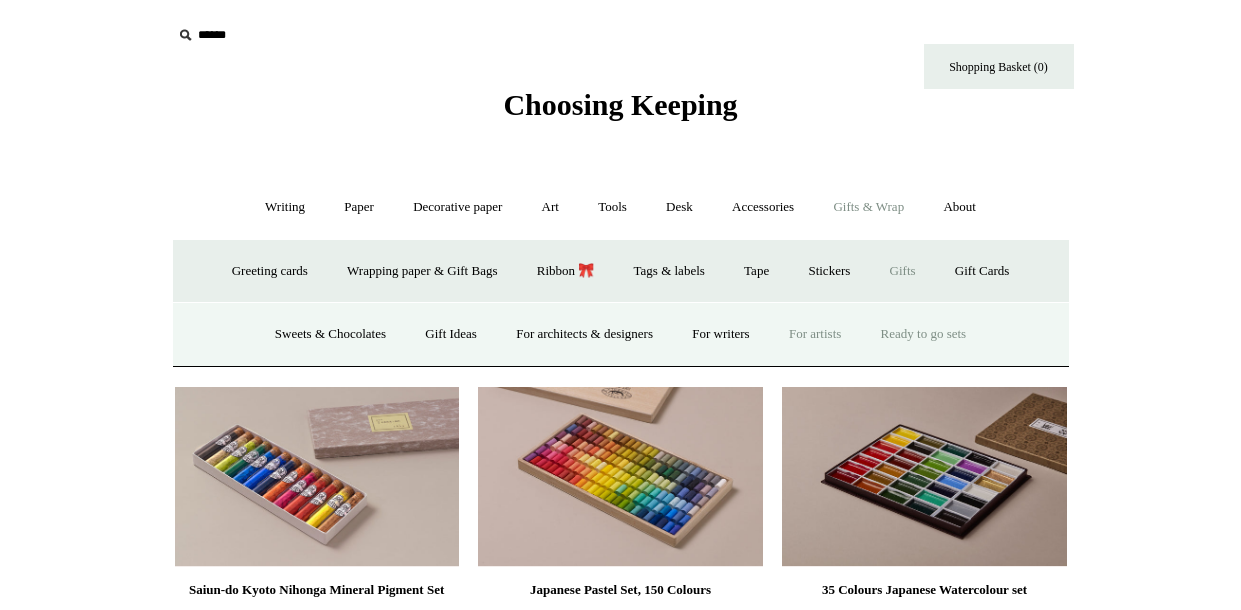 click on "Ready to go sets" at bounding box center (924, 334) 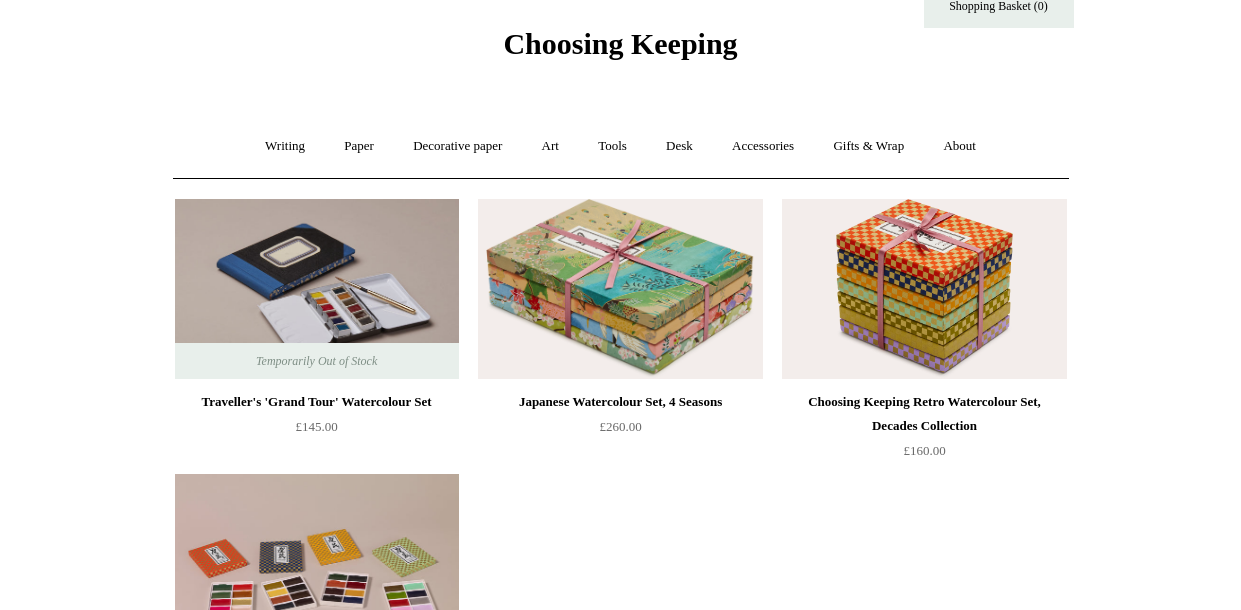 scroll, scrollTop: 0, scrollLeft: 0, axis: both 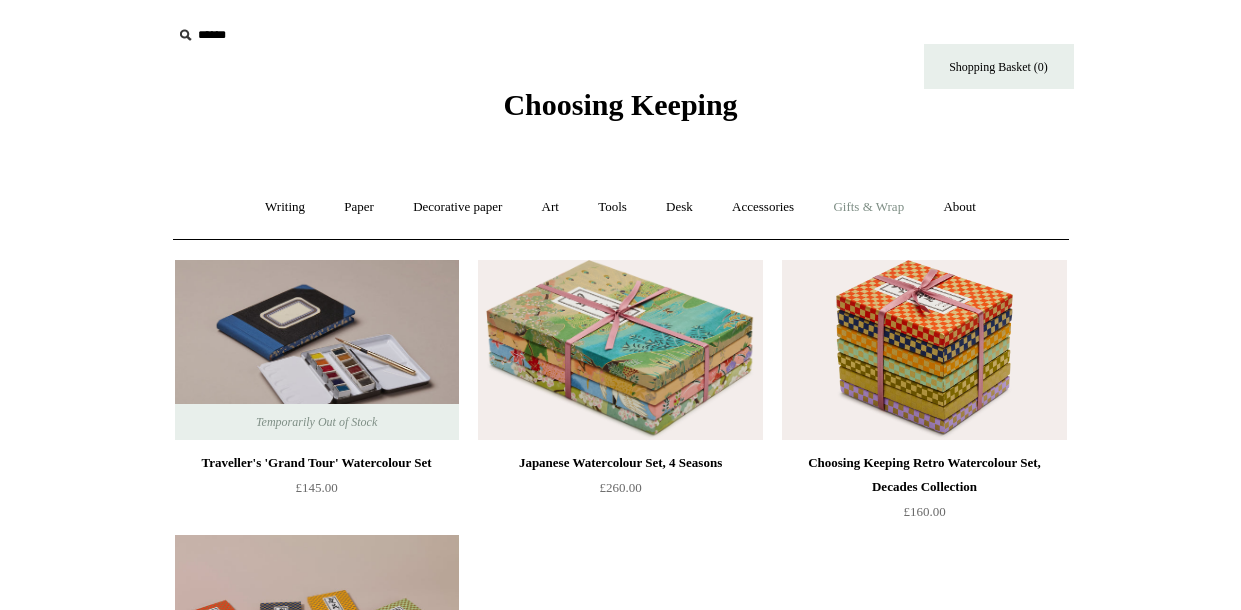 click on "Gifts & Wrap +" at bounding box center [868, 207] 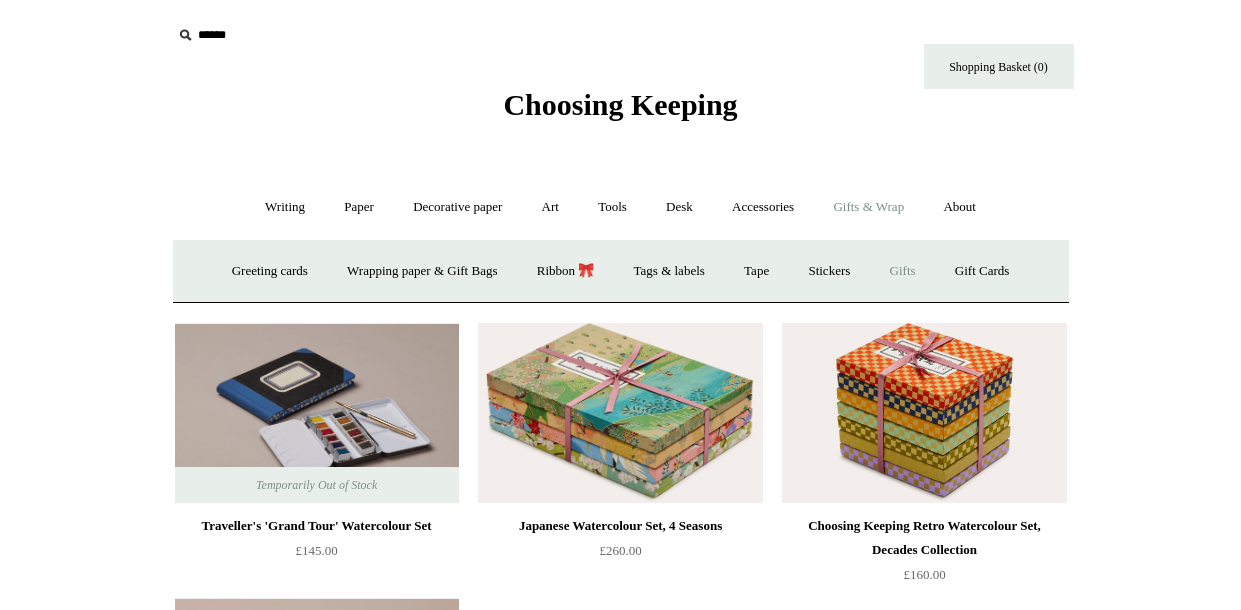 click on "Gifts +" at bounding box center (903, 271) 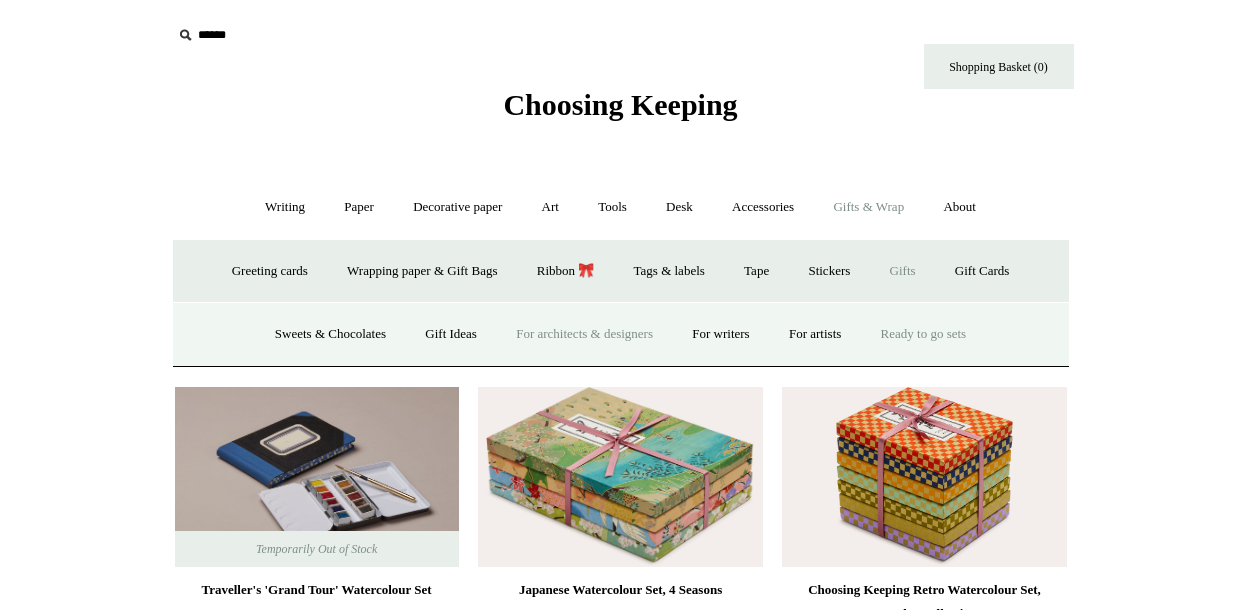 click on "For architects & designers" at bounding box center [584, 334] 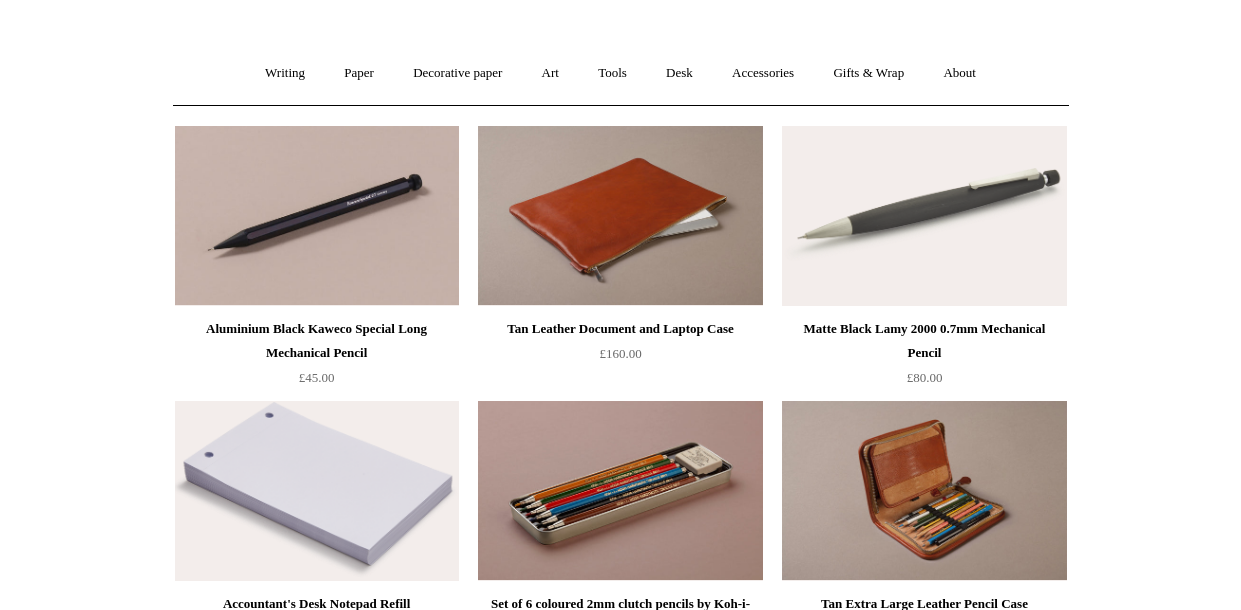 scroll, scrollTop: 0, scrollLeft: 0, axis: both 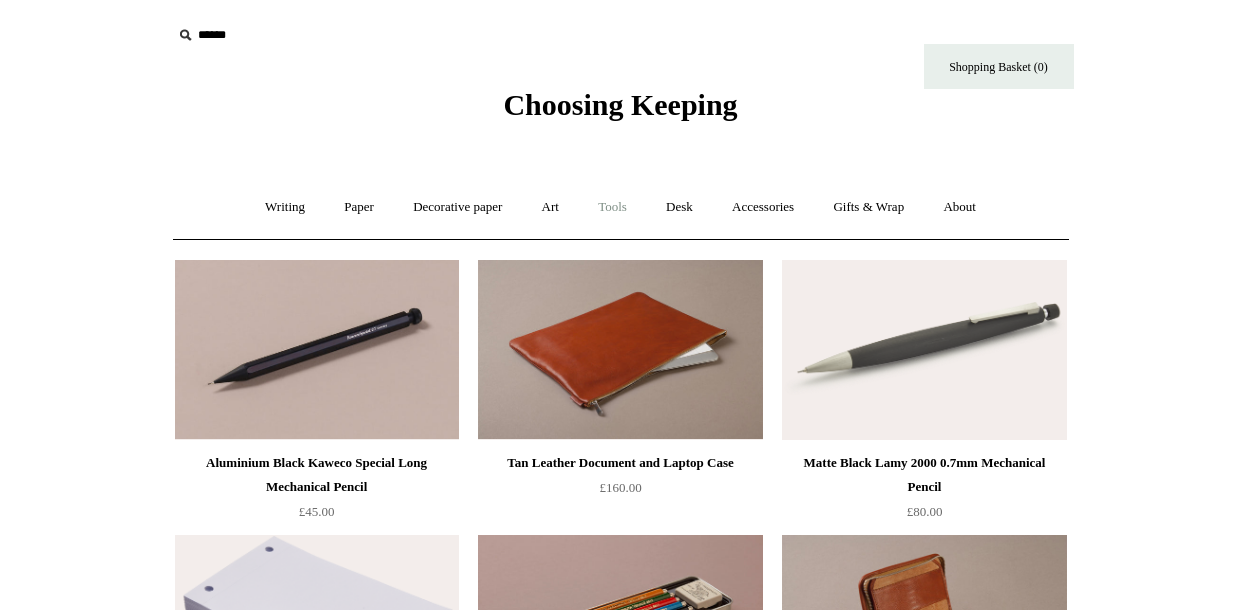 click on "Tools +" at bounding box center (612, 207) 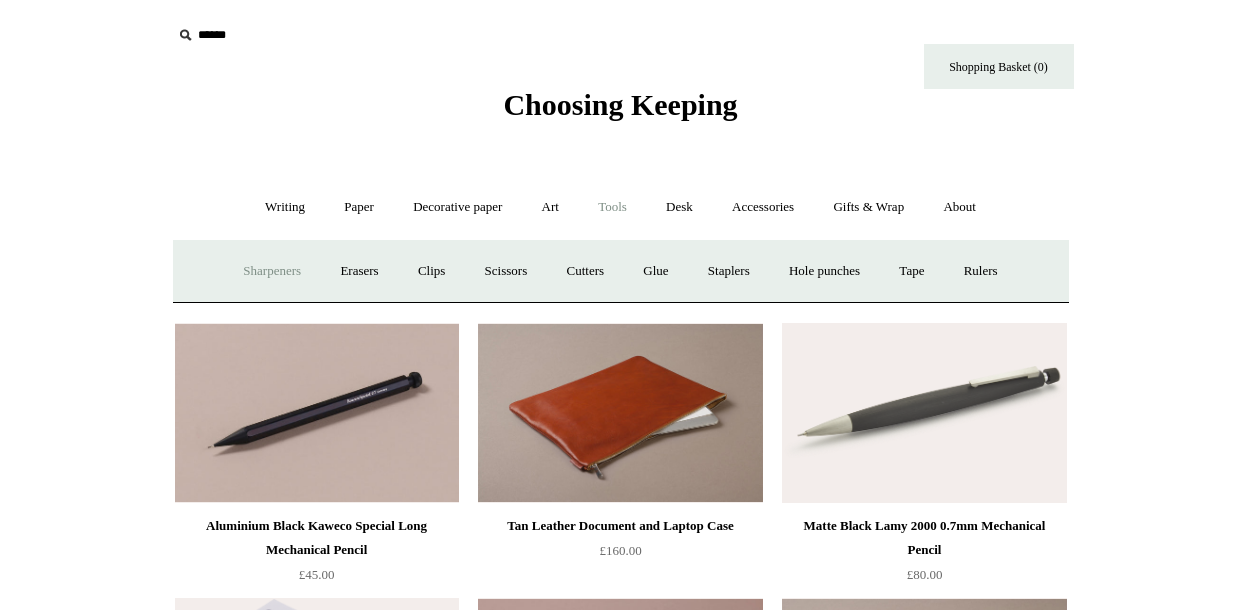 click on "Sharpeners" at bounding box center [272, 271] 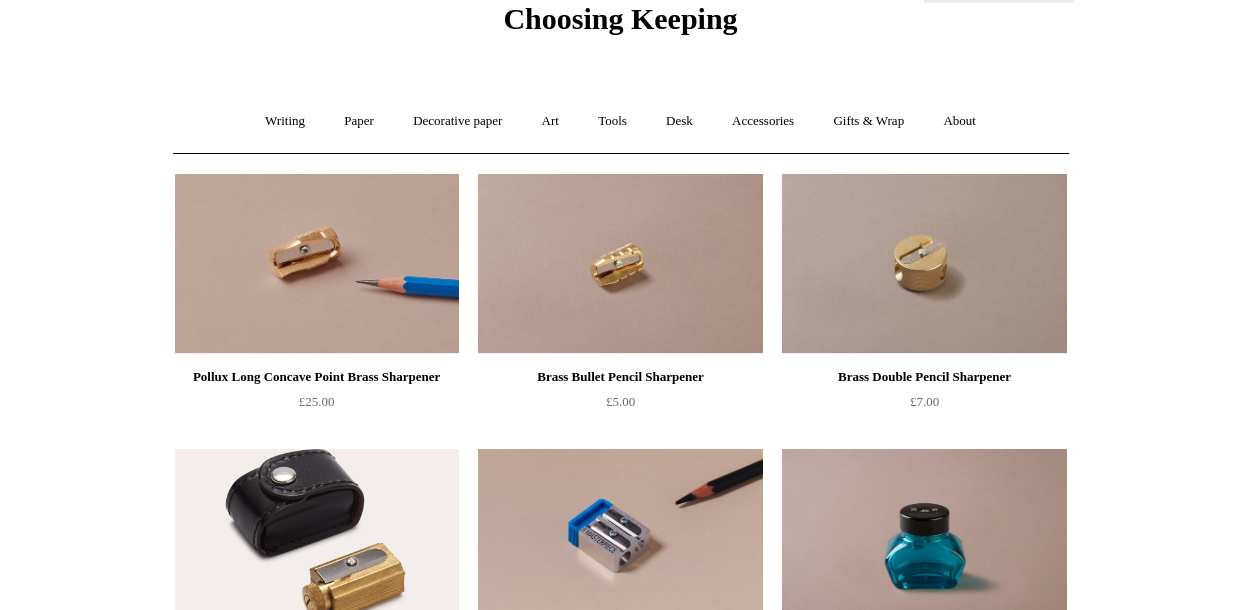 scroll, scrollTop: 0, scrollLeft: 0, axis: both 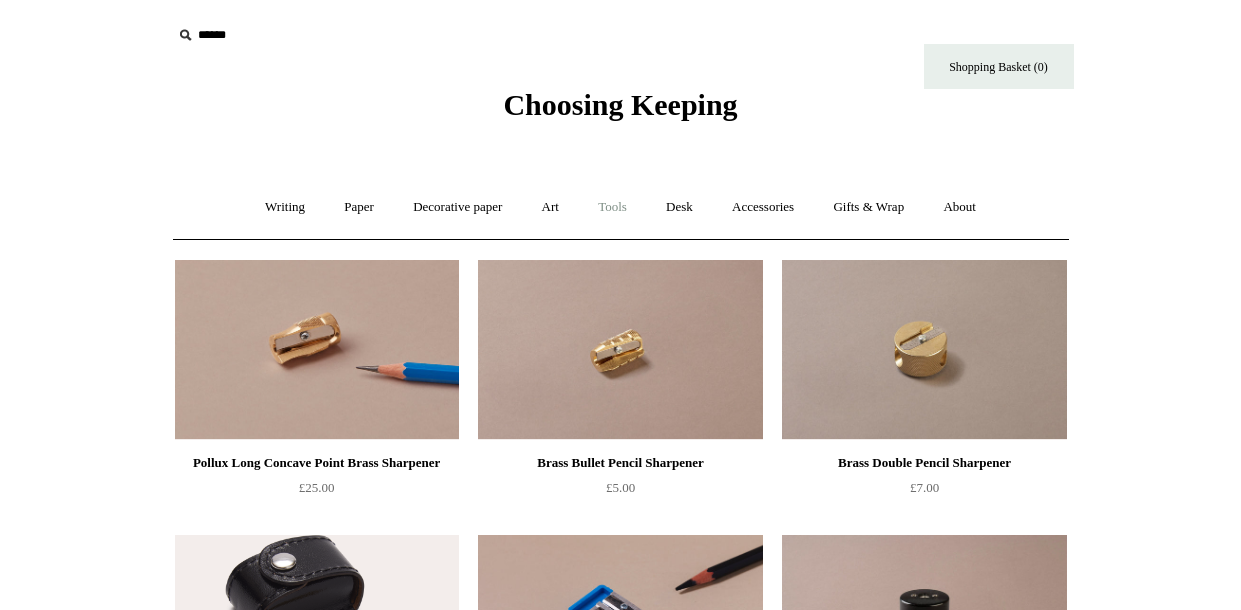 click on "Tools +" at bounding box center [612, 207] 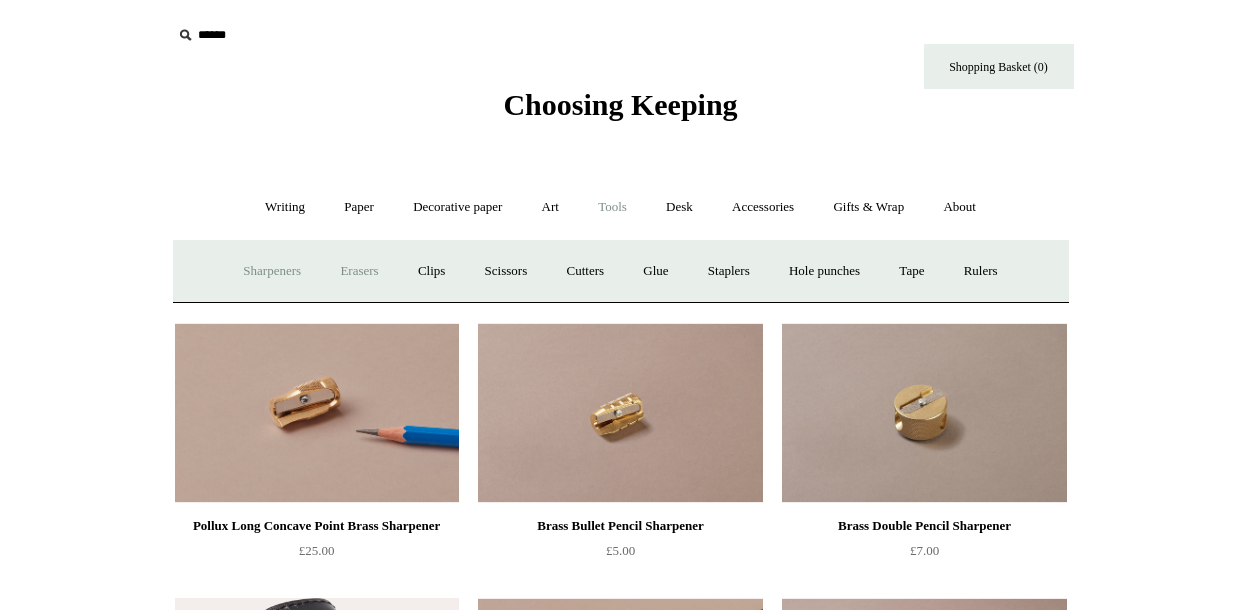 click on "Erasers" at bounding box center (359, 271) 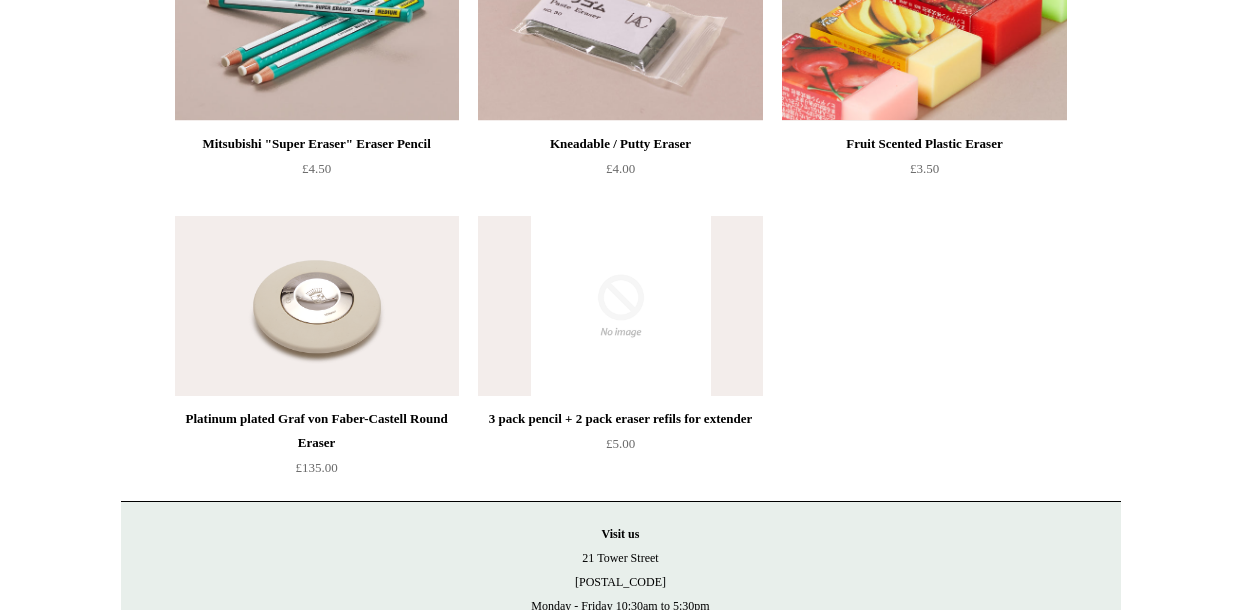 scroll, scrollTop: 595, scrollLeft: 0, axis: vertical 